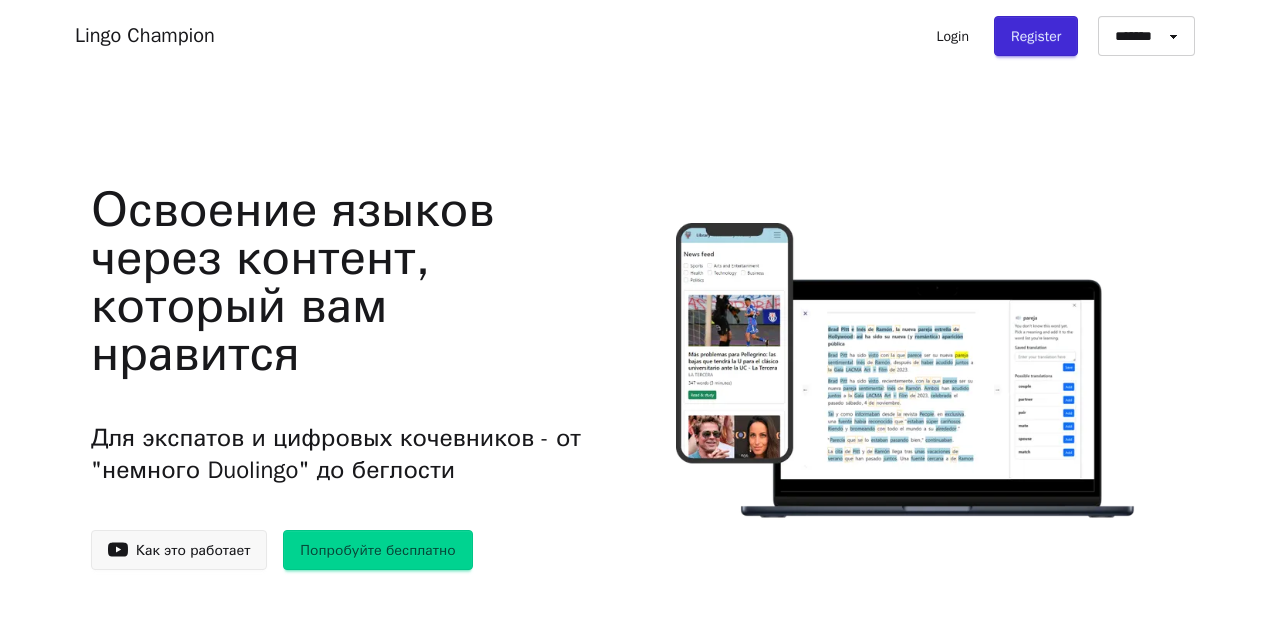 scroll, scrollTop: 0, scrollLeft: 0, axis: both 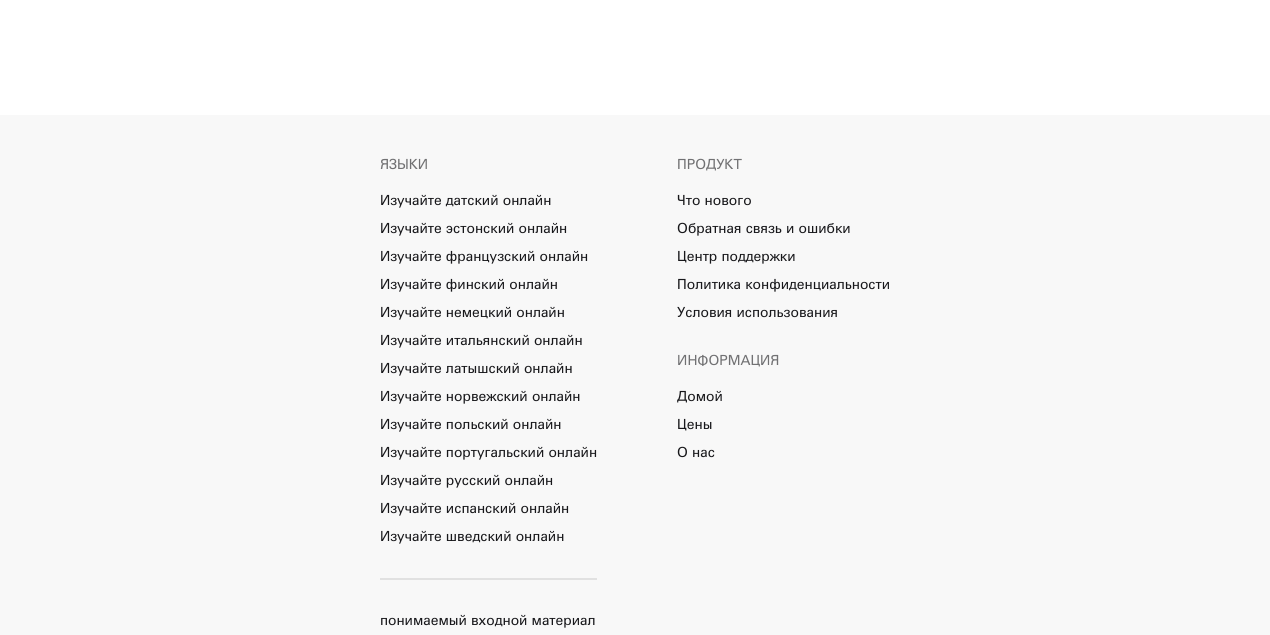 click on "Цены" at bounding box center (694, 425) 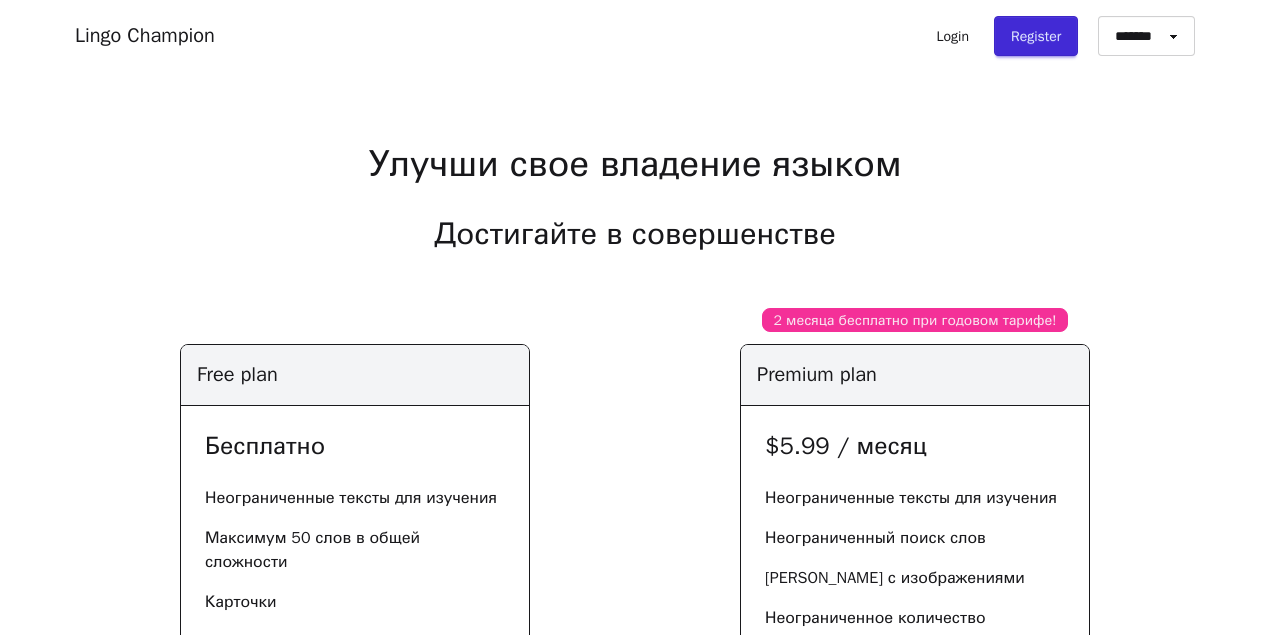 scroll, scrollTop: 0, scrollLeft: 0, axis: both 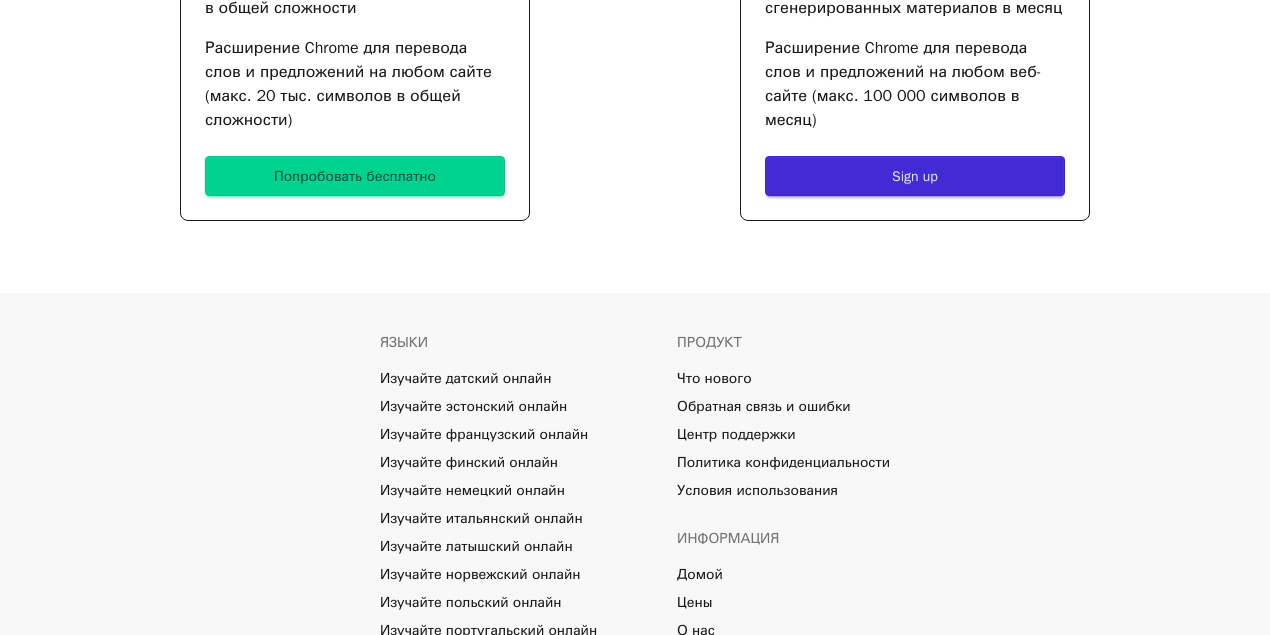 click on "Попробовать бесплатно" at bounding box center (355, 176) 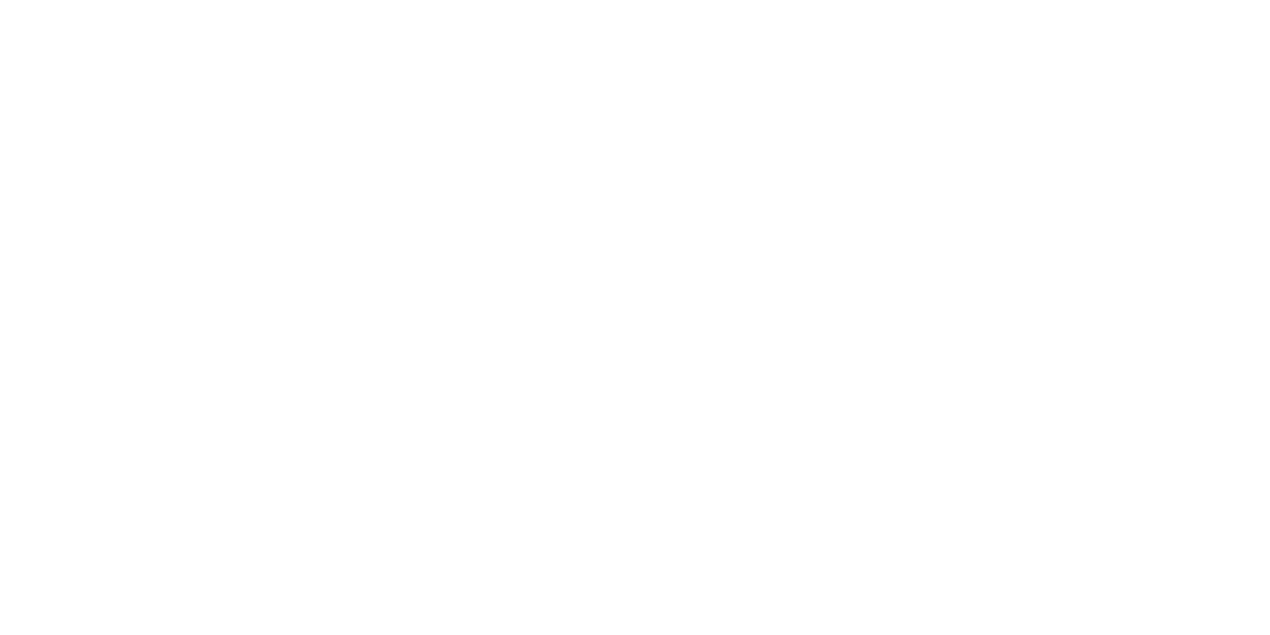 scroll, scrollTop: 0, scrollLeft: 0, axis: both 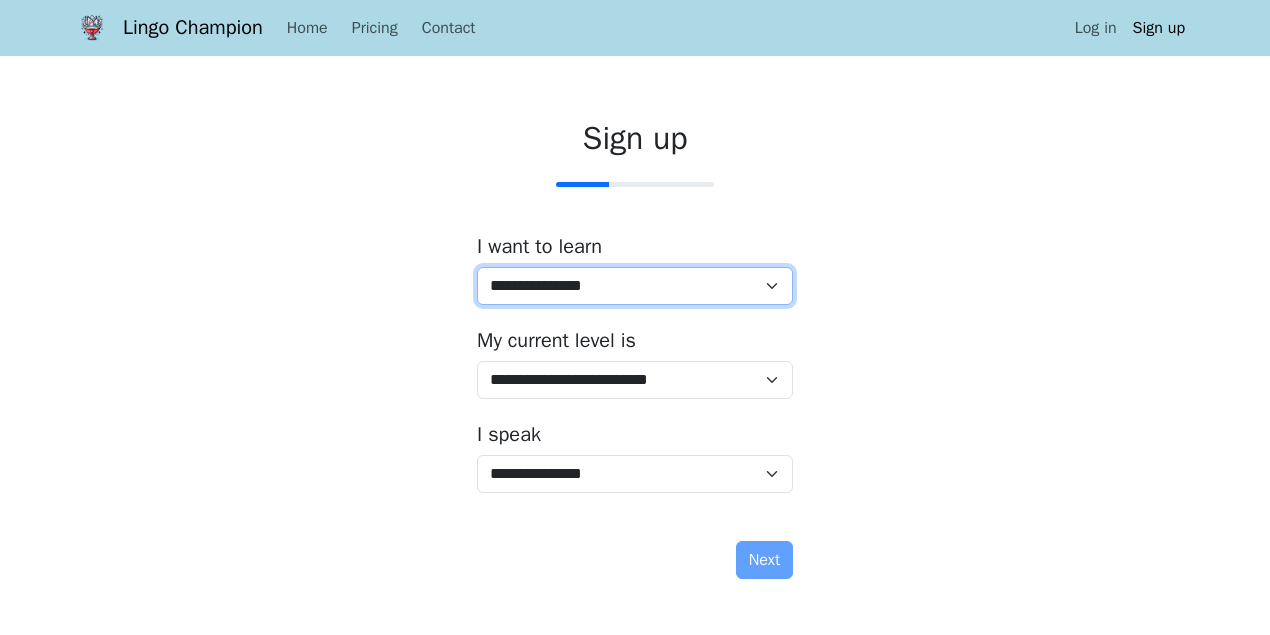 click on "**********" at bounding box center (635, 286) 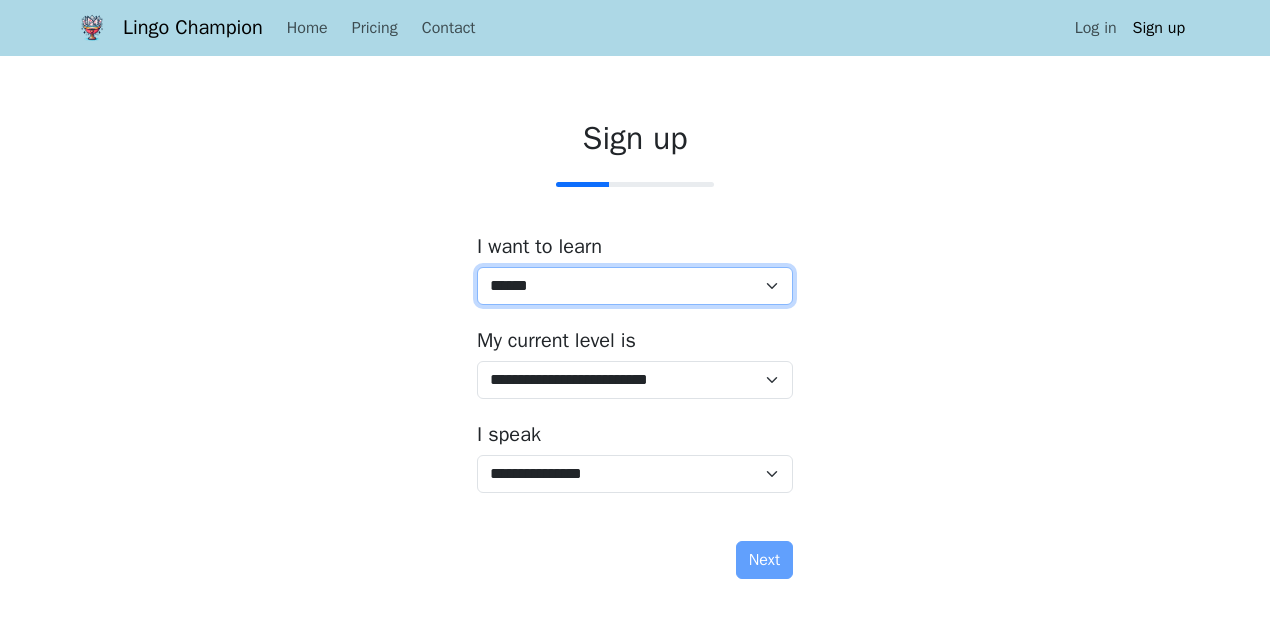 click on "**********" at bounding box center (635, 286) 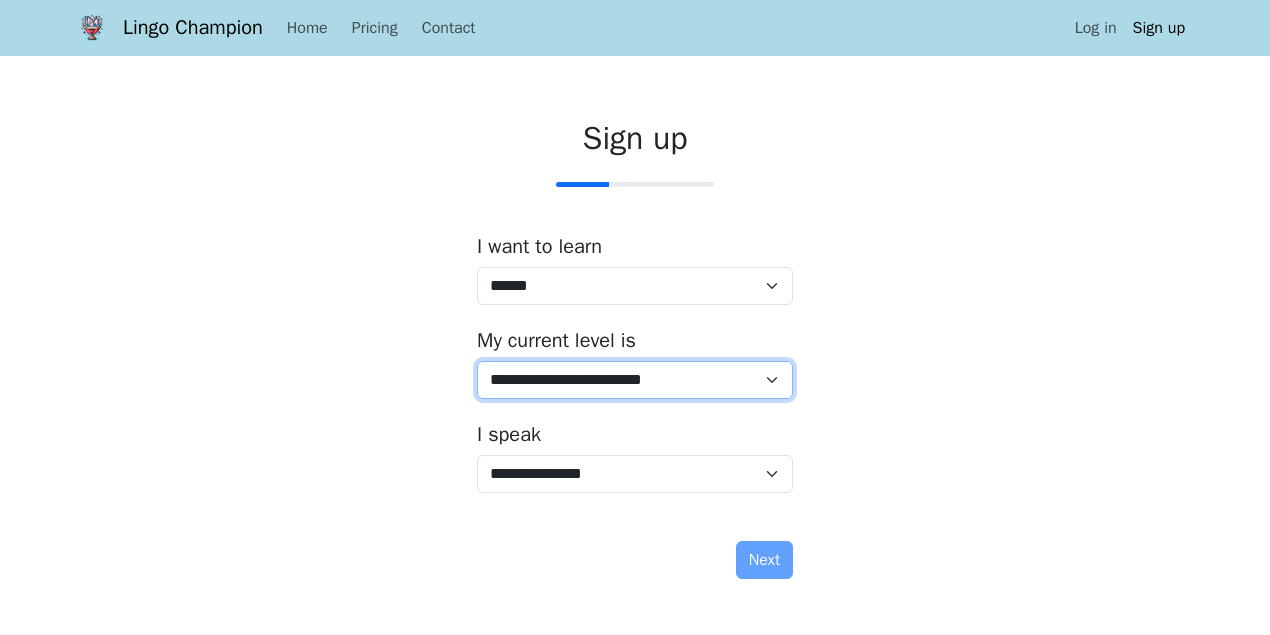 click on "**********" at bounding box center (635, 380) 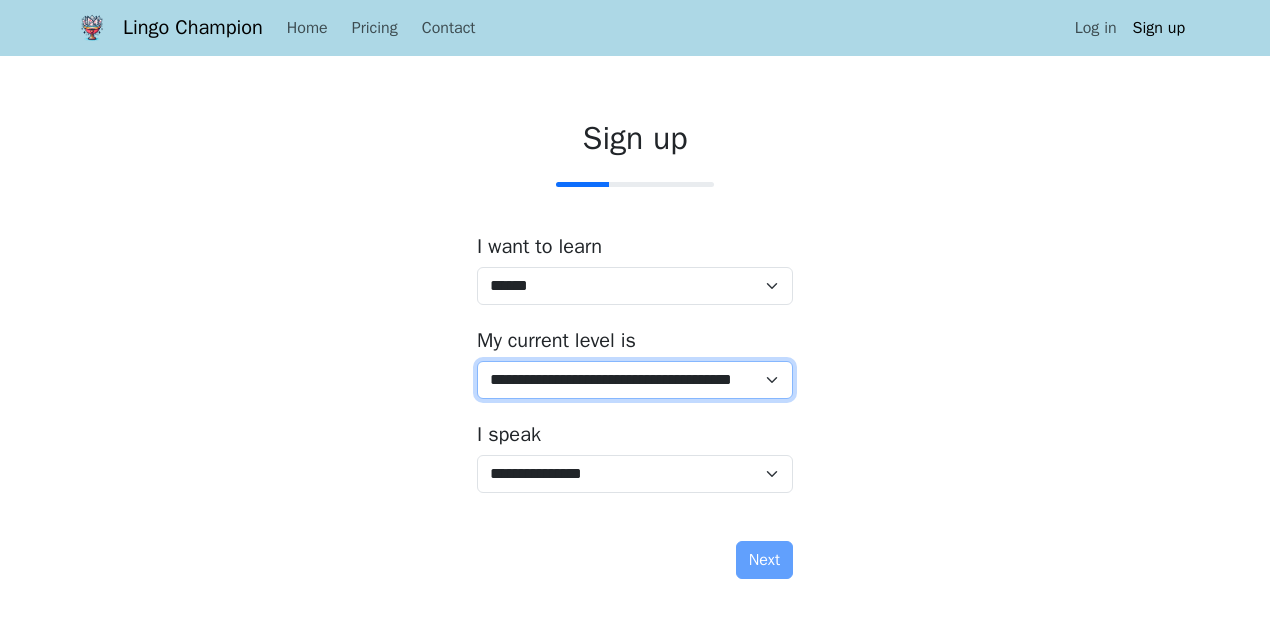 click on "**********" at bounding box center (635, 380) 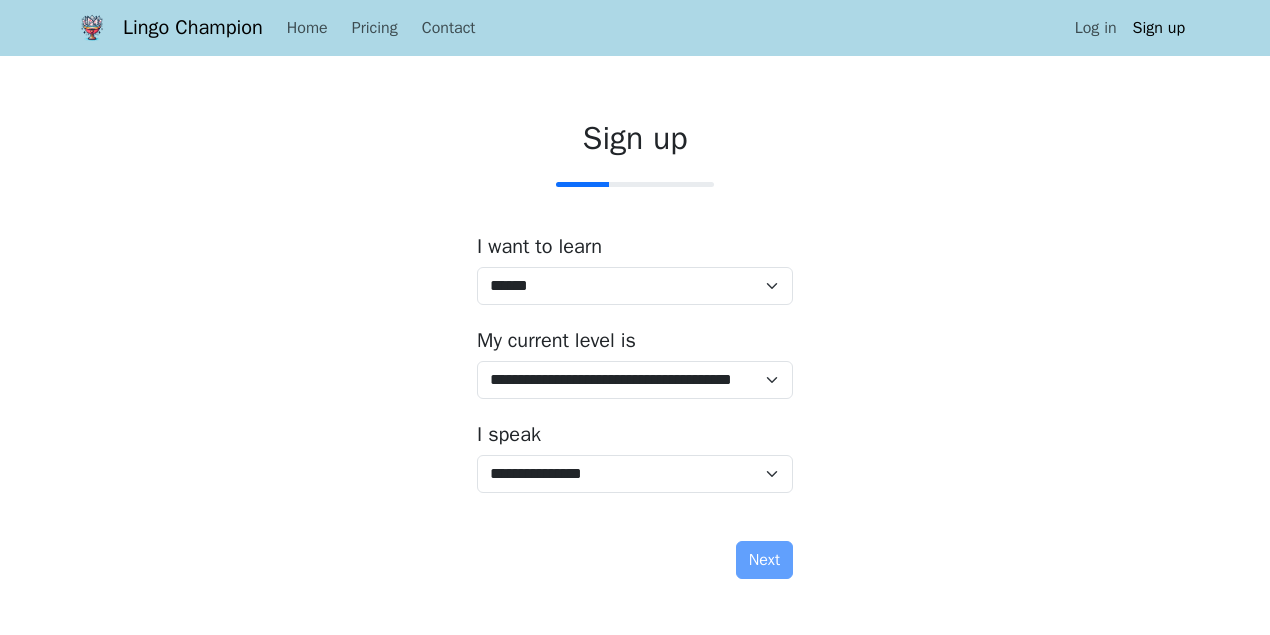 click on "**********" at bounding box center [635, 353] 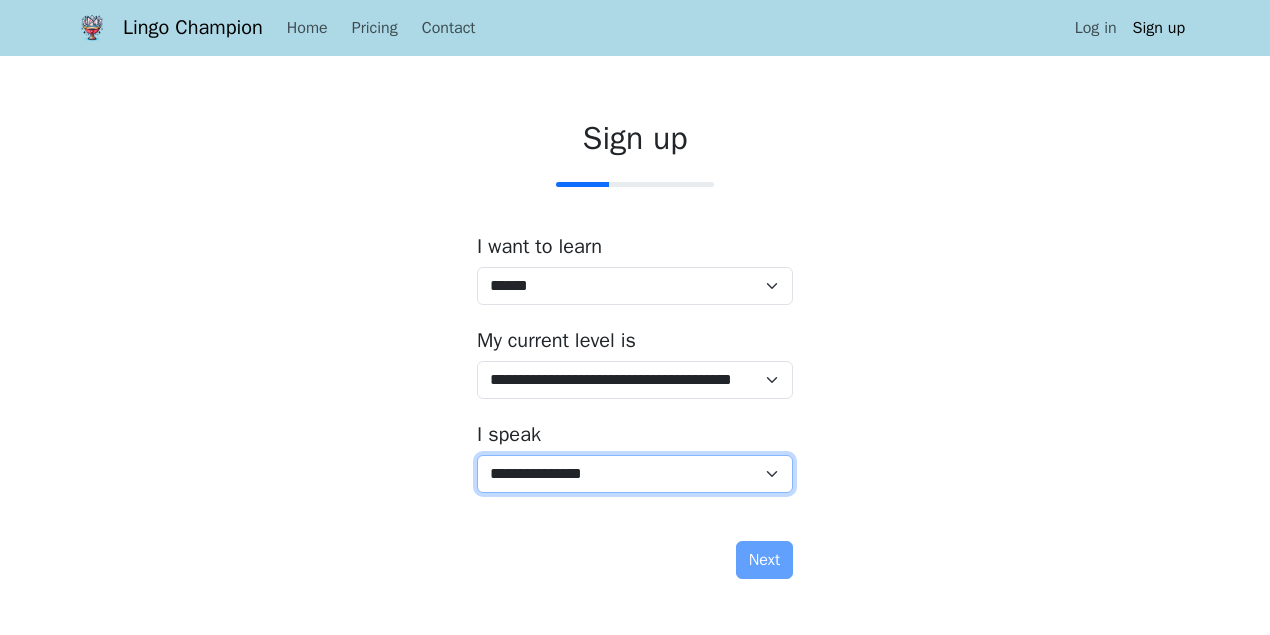 click on "**********" at bounding box center [635, 474] 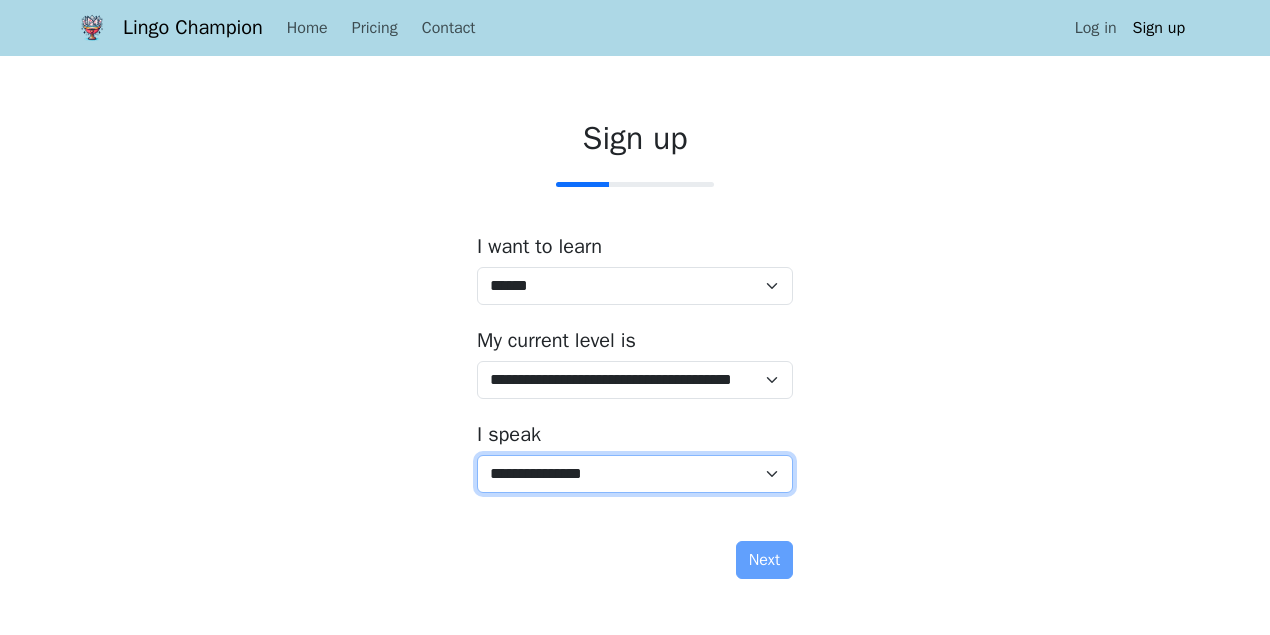 select on "**" 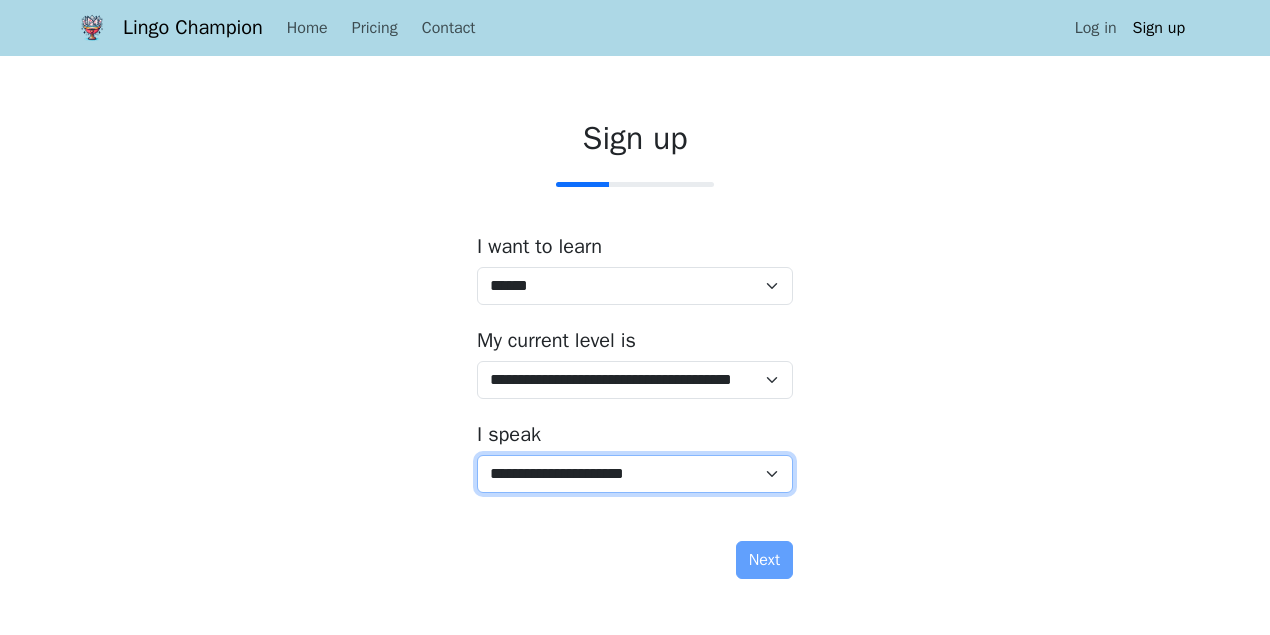 click on "**********" at bounding box center [635, 474] 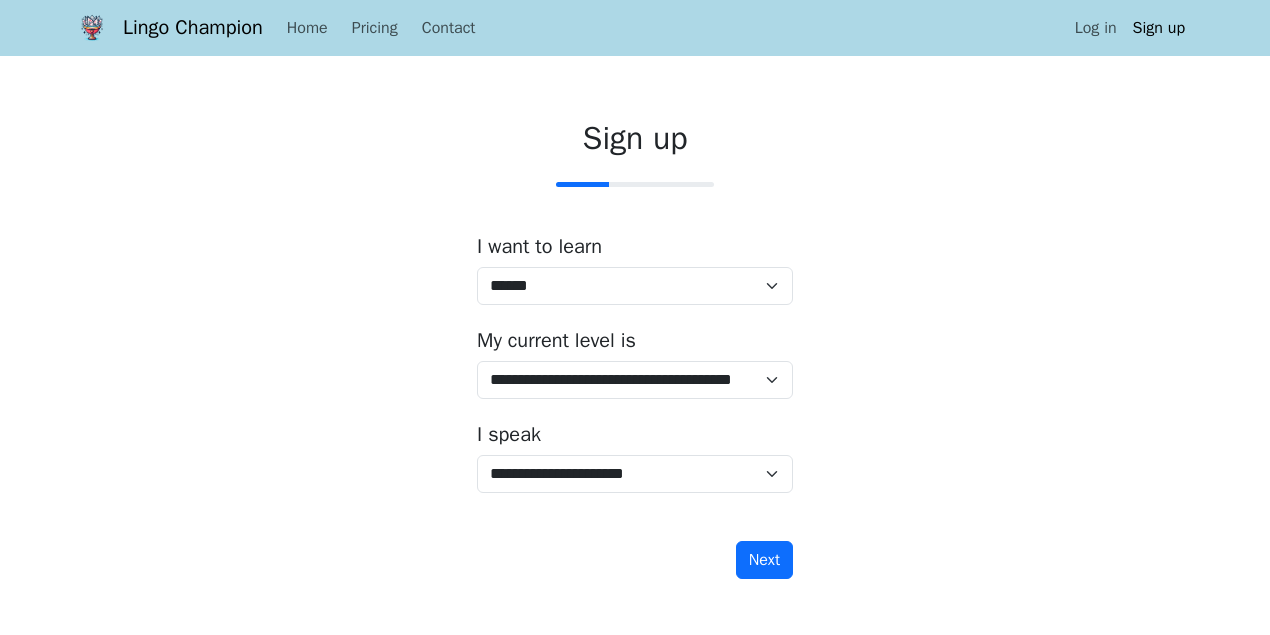 click on "**********" at bounding box center (635, 353) 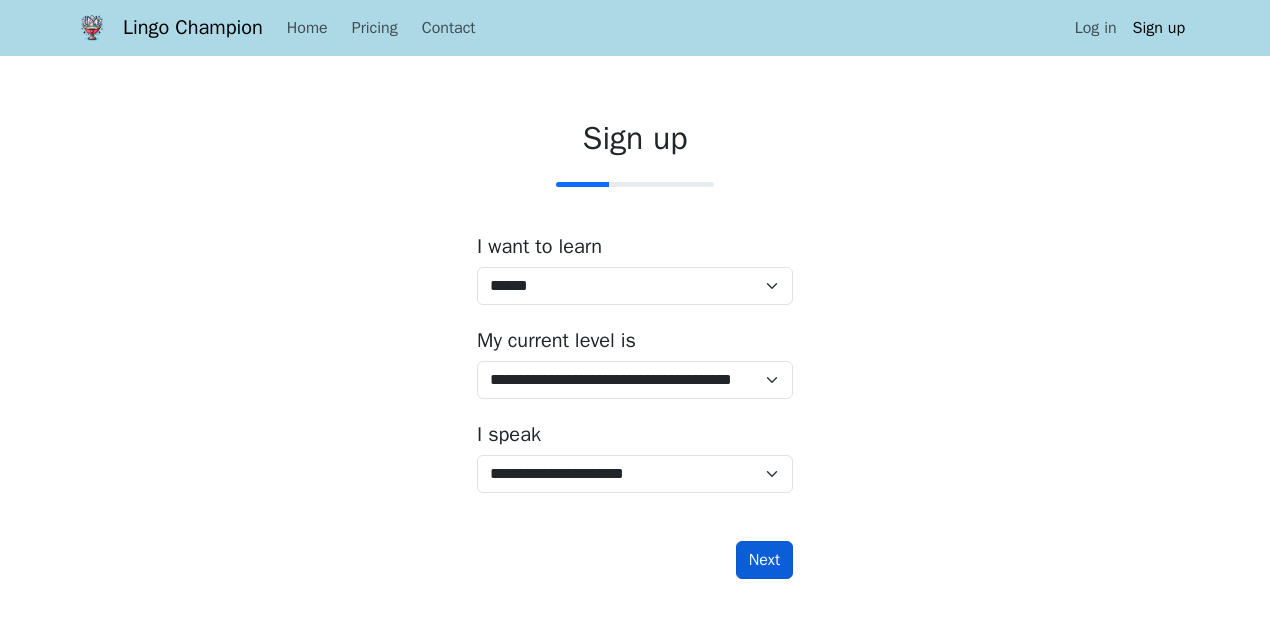 click on "Next" at bounding box center (764, 560) 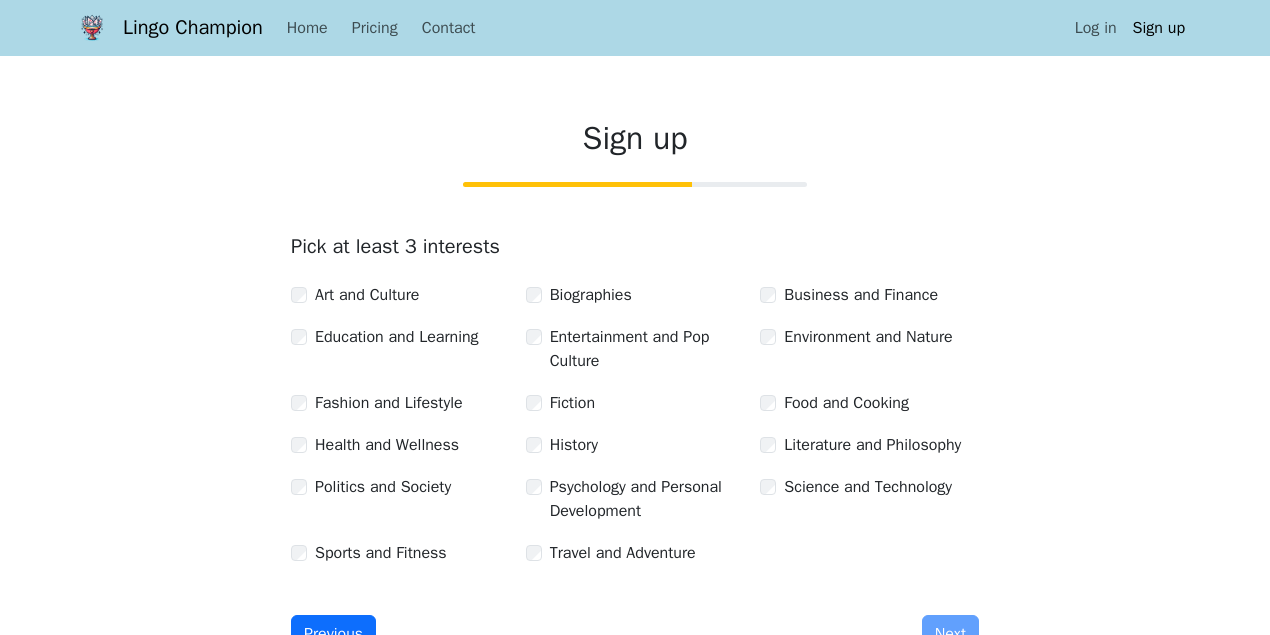 scroll, scrollTop: 66, scrollLeft: 0, axis: vertical 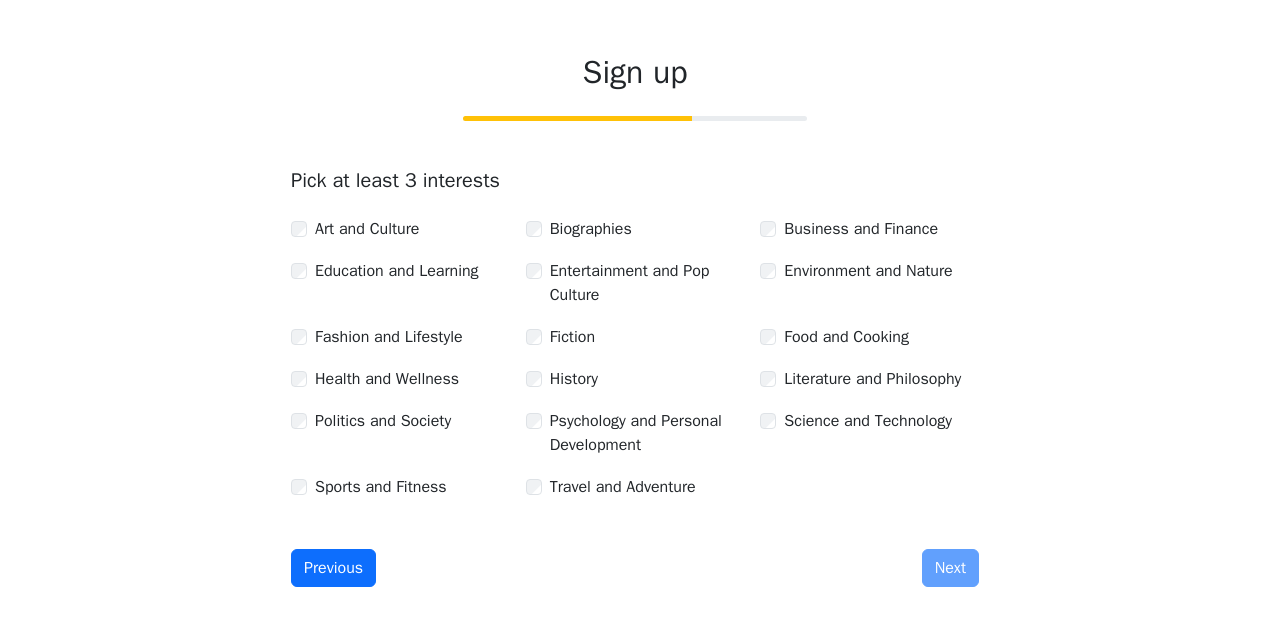 click on "Business and Finance" at bounding box center [869, 229] 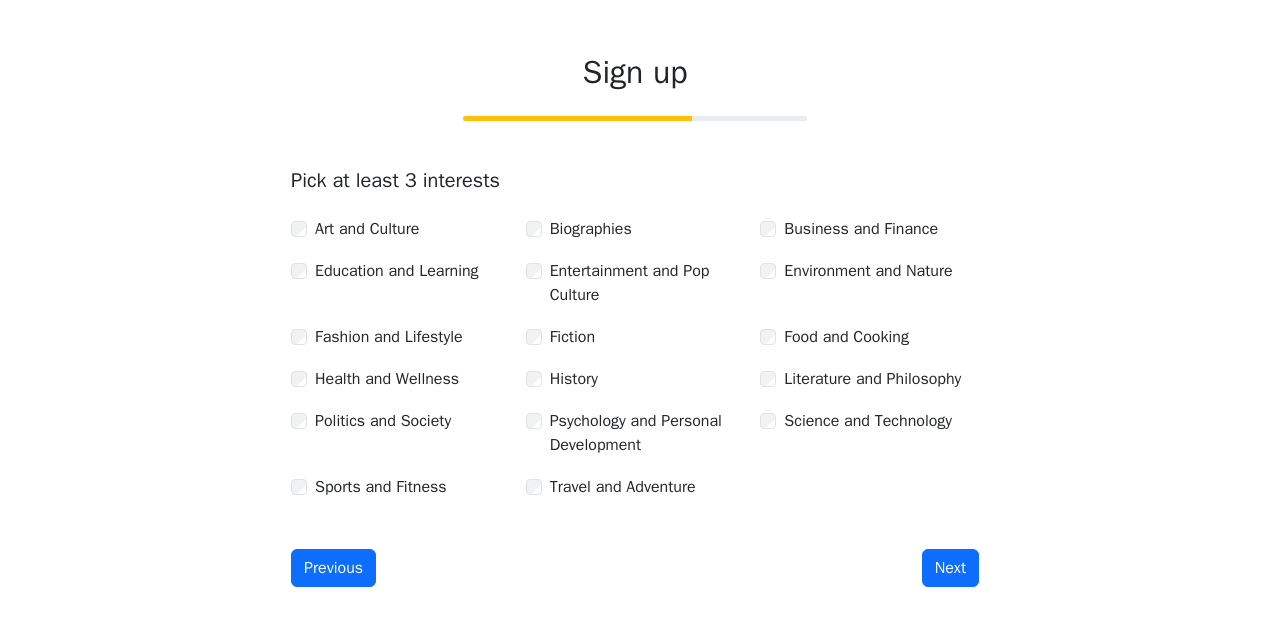 click on "Travel and Adventure" at bounding box center [635, 487] 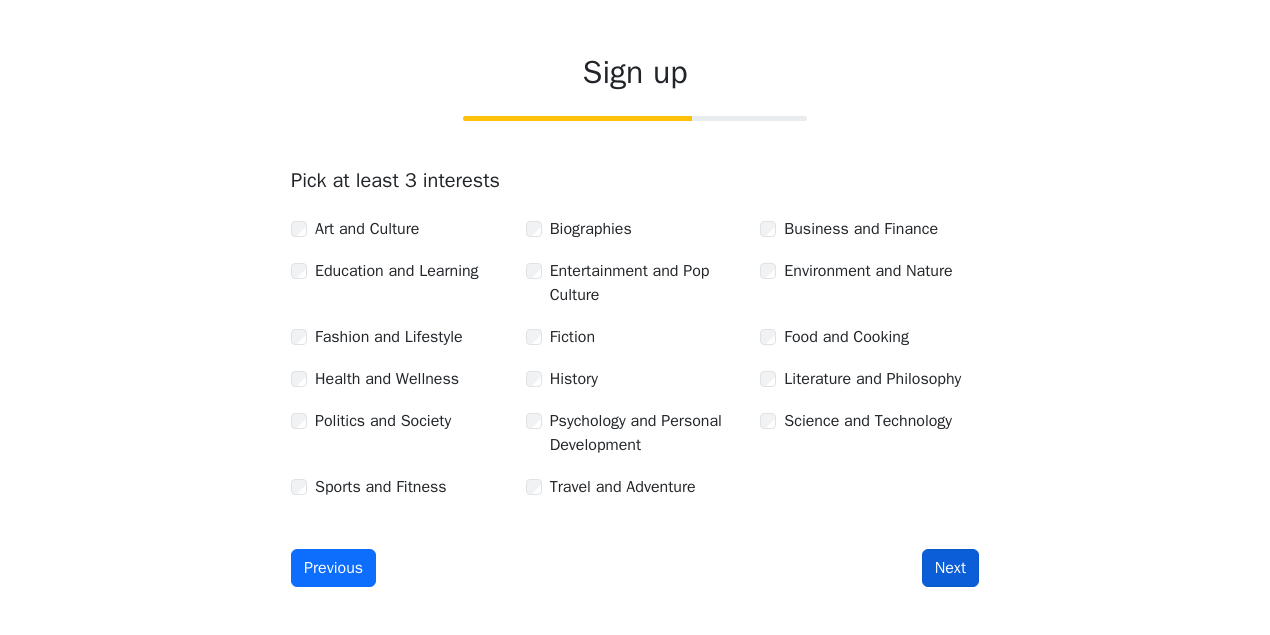 click on "Next" at bounding box center [950, 568] 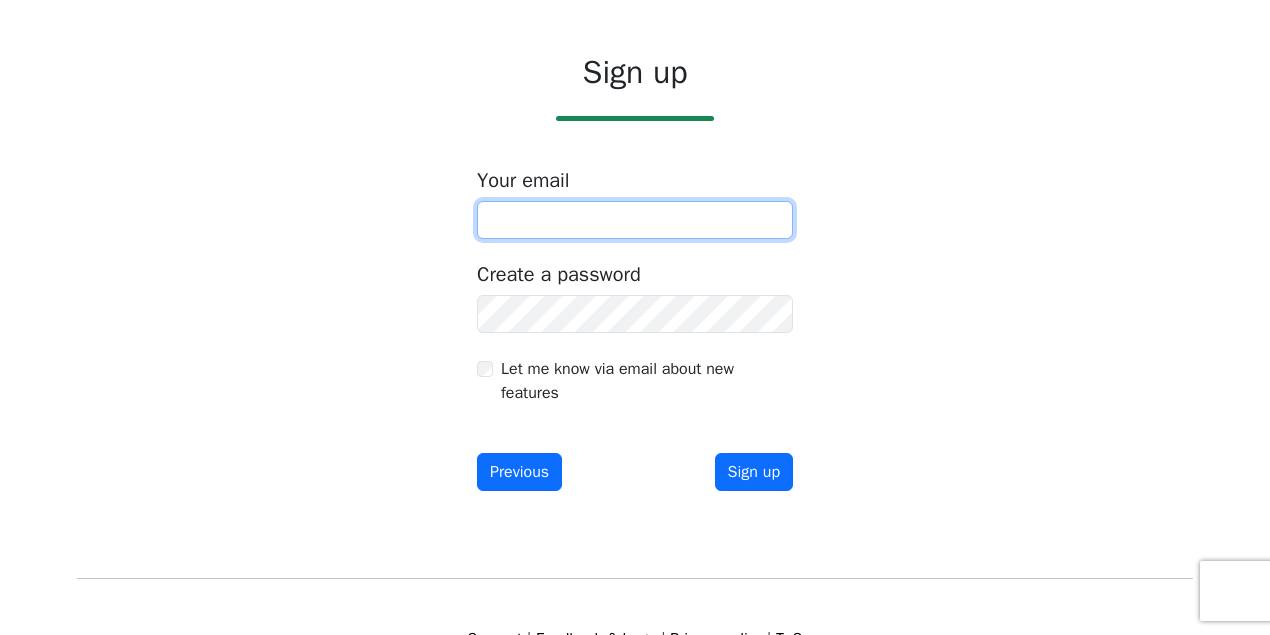 click at bounding box center [635, 220] 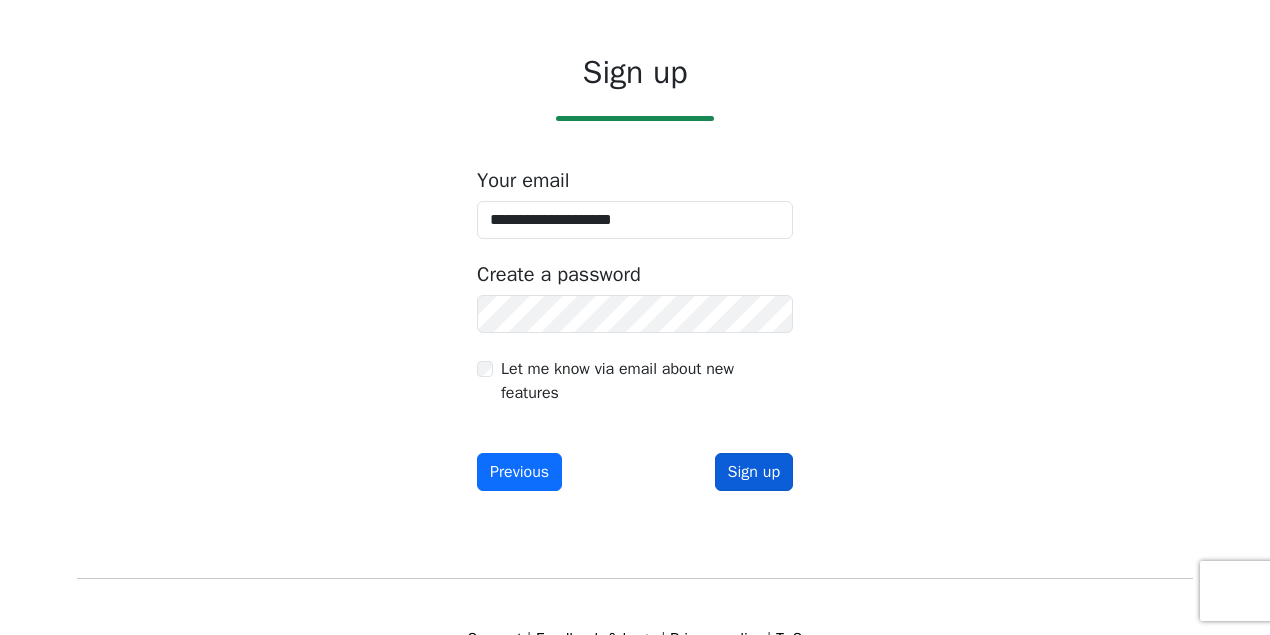 click on "Sign up" at bounding box center (754, 472) 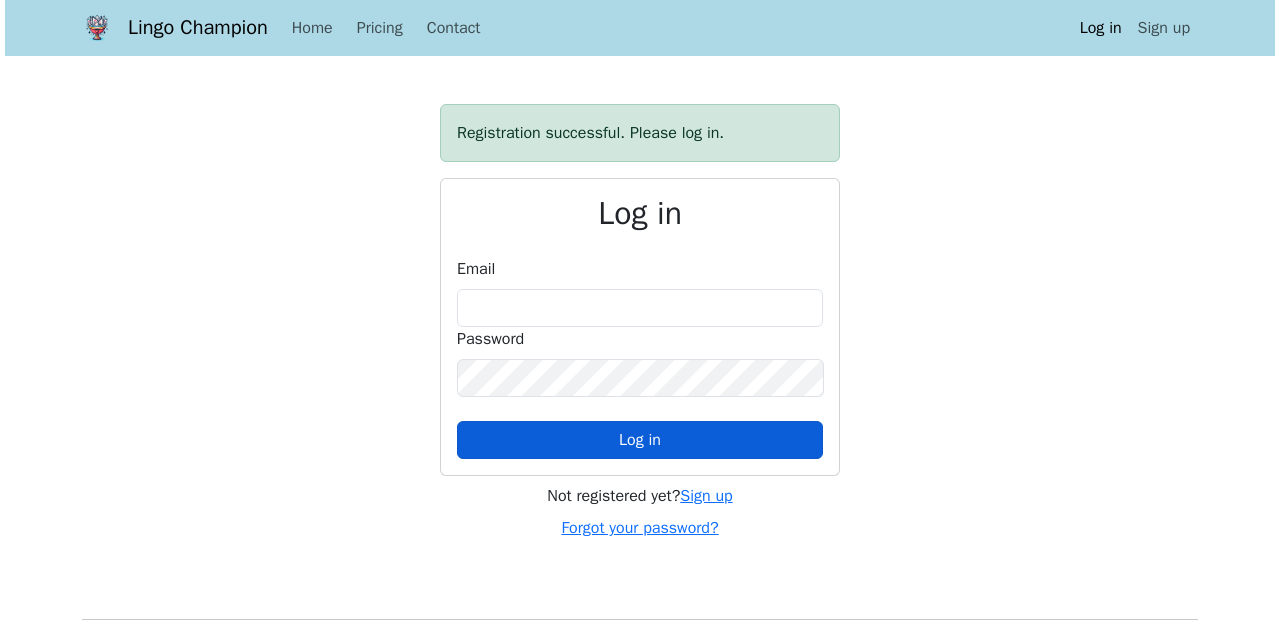 scroll, scrollTop: 0, scrollLeft: 0, axis: both 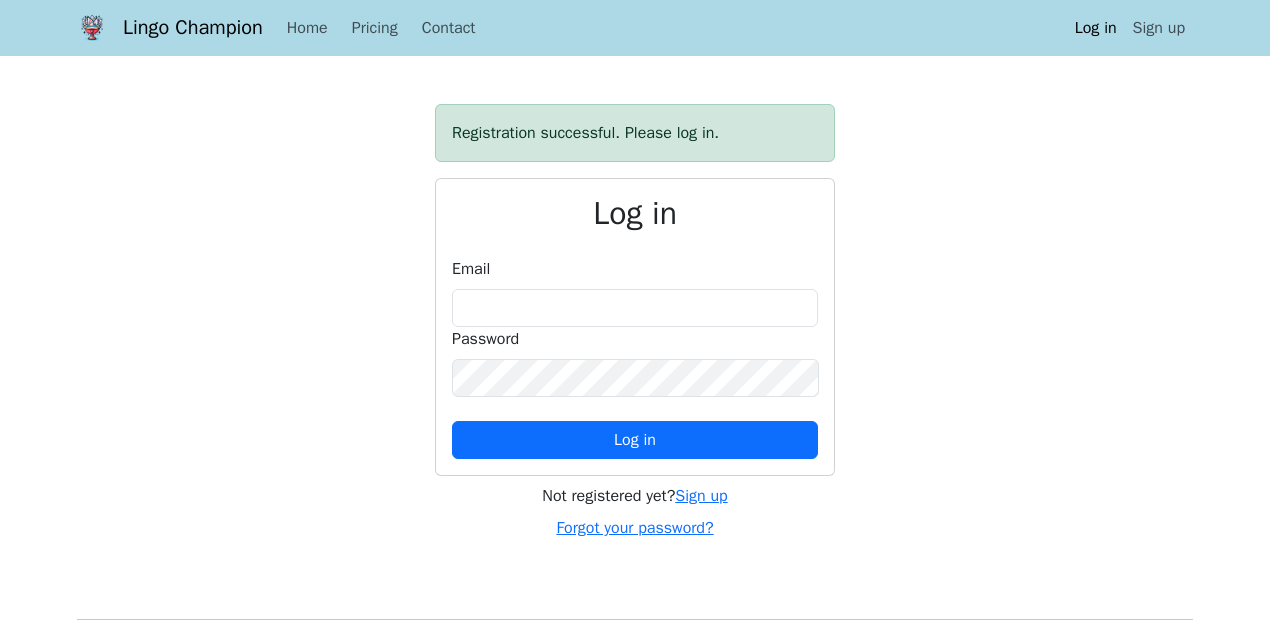 click on "Registration successful. Please log in. Log in Email Password Log in Not registered yet?  Sign up Forgot your password?" at bounding box center (635, 322) 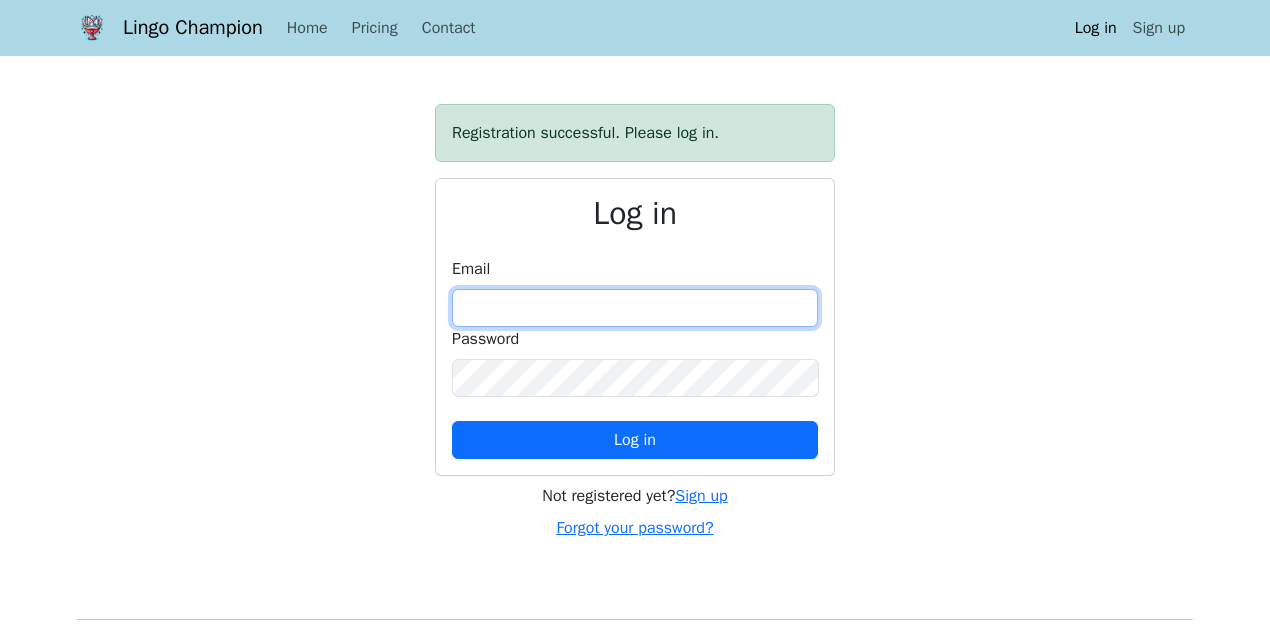 click at bounding box center (635, 308) 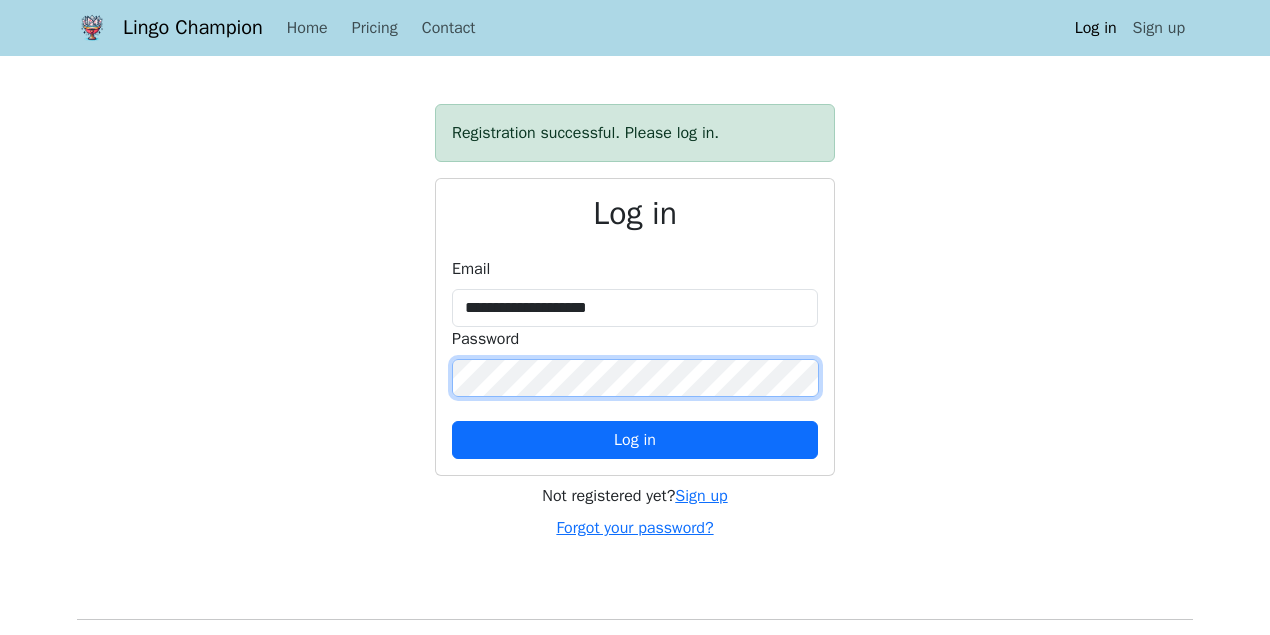 click on "Log in" at bounding box center [635, 440] 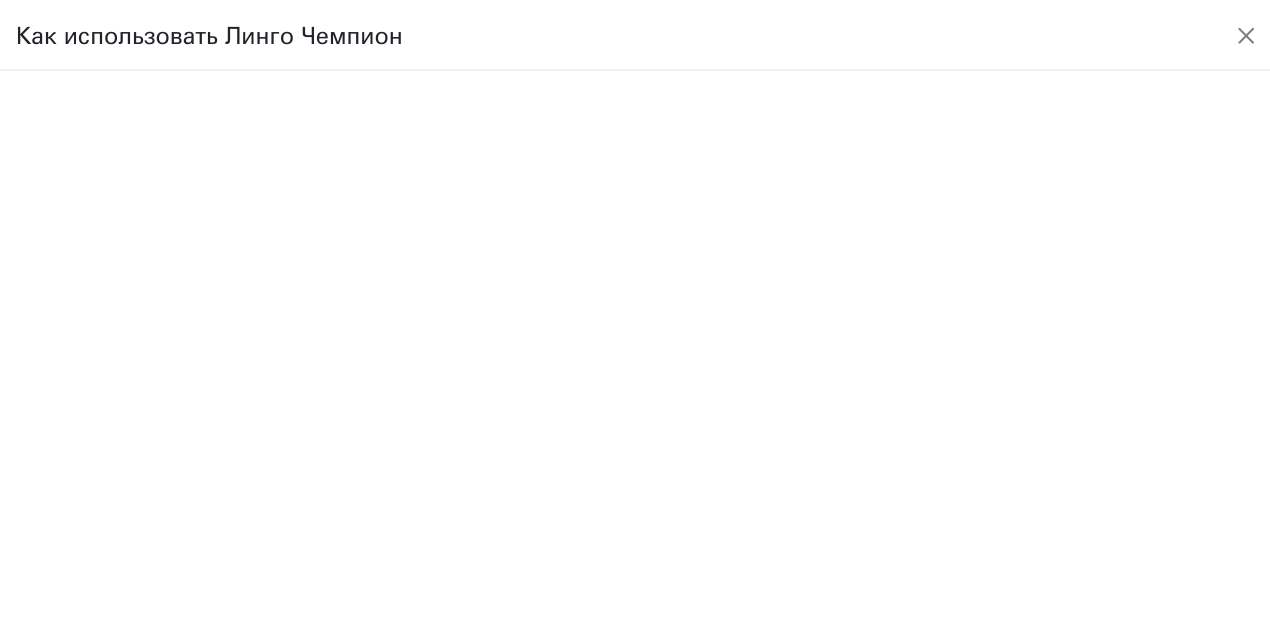 scroll, scrollTop: 0, scrollLeft: 0, axis: both 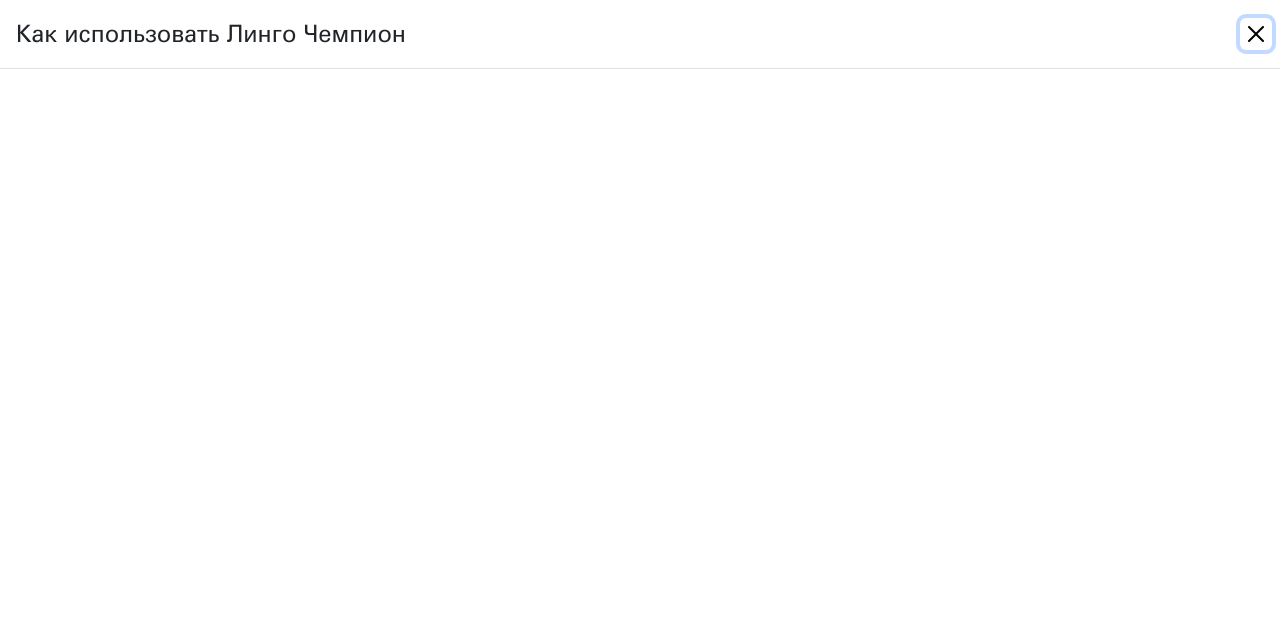 click at bounding box center (1256, 34) 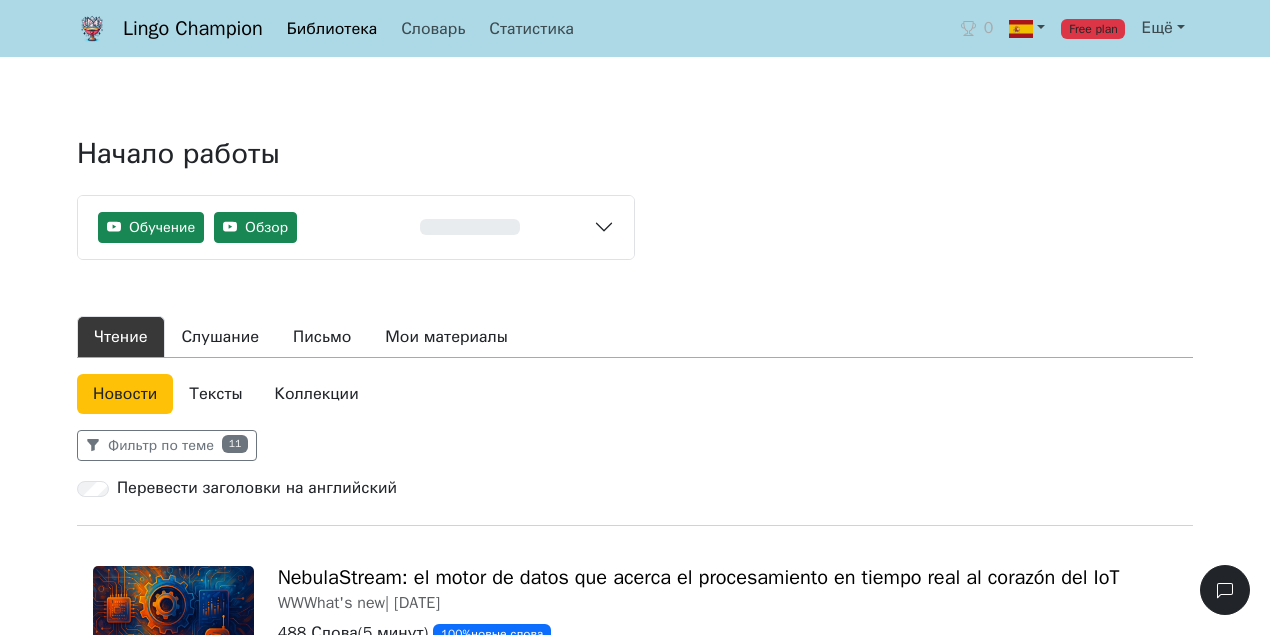 click on "Библиотека" at bounding box center [332, 29] 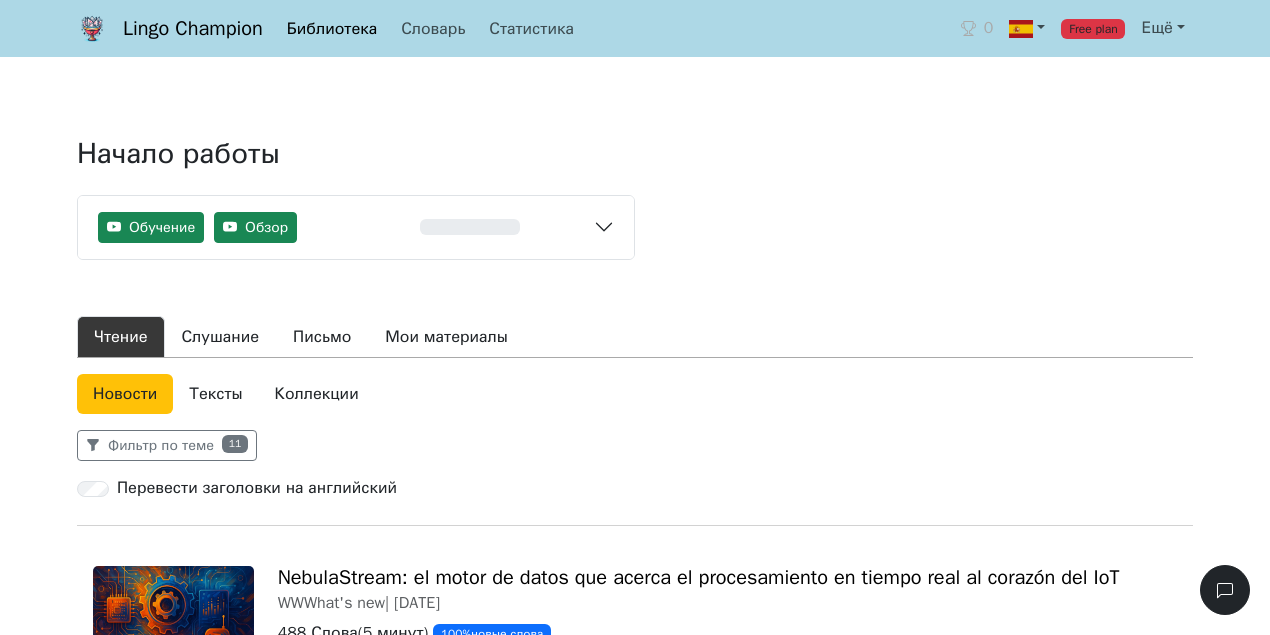 click on "Библиотека" at bounding box center (332, 29) 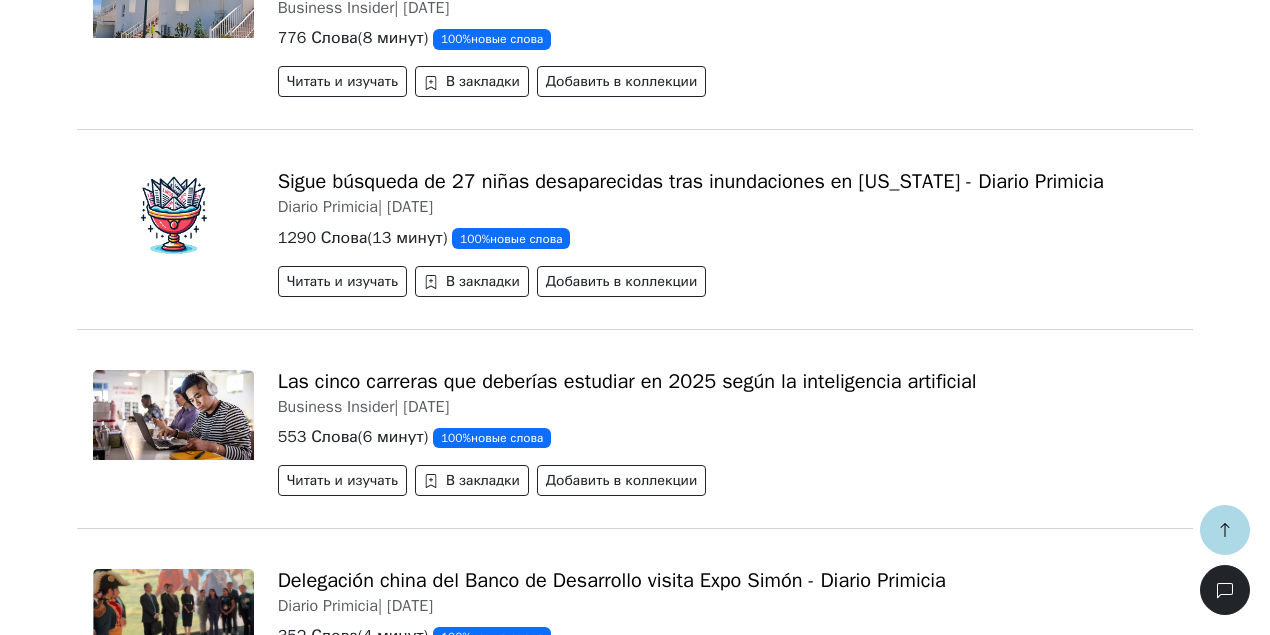 scroll, scrollTop: 5800, scrollLeft: 0, axis: vertical 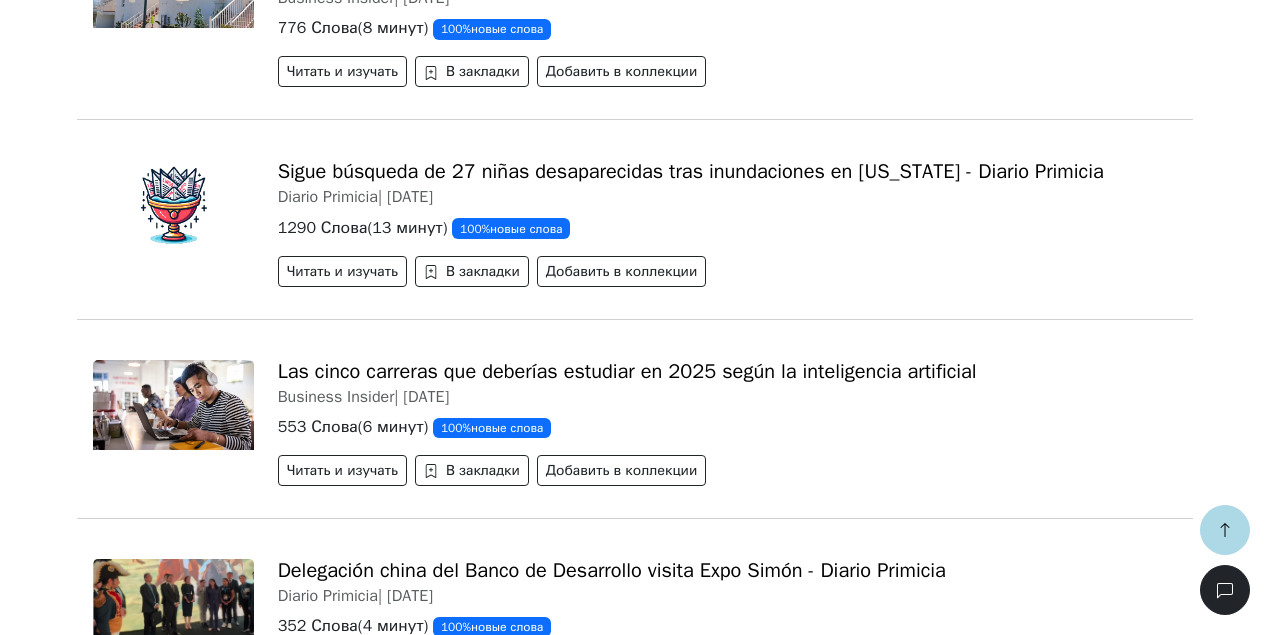 click on "Las cinco carreras que deberías estudiar en 2025 según la inteligencia artificial" at bounding box center (627, 371) 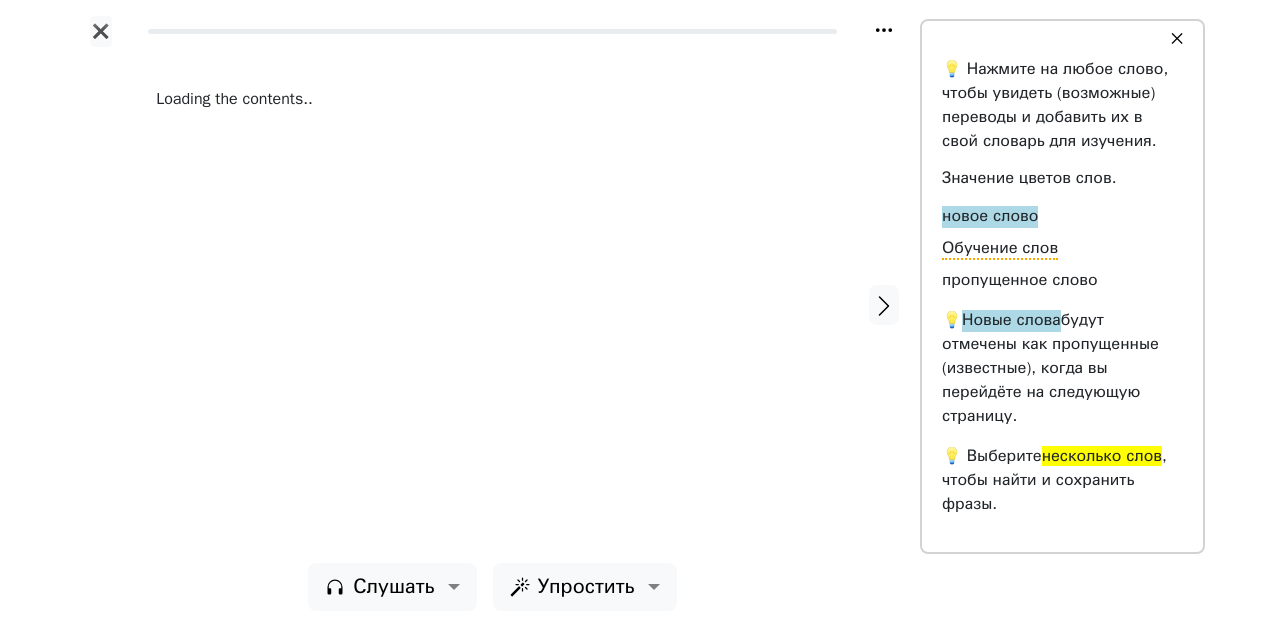 scroll, scrollTop: 0, scrollLeft: 0, axis: both 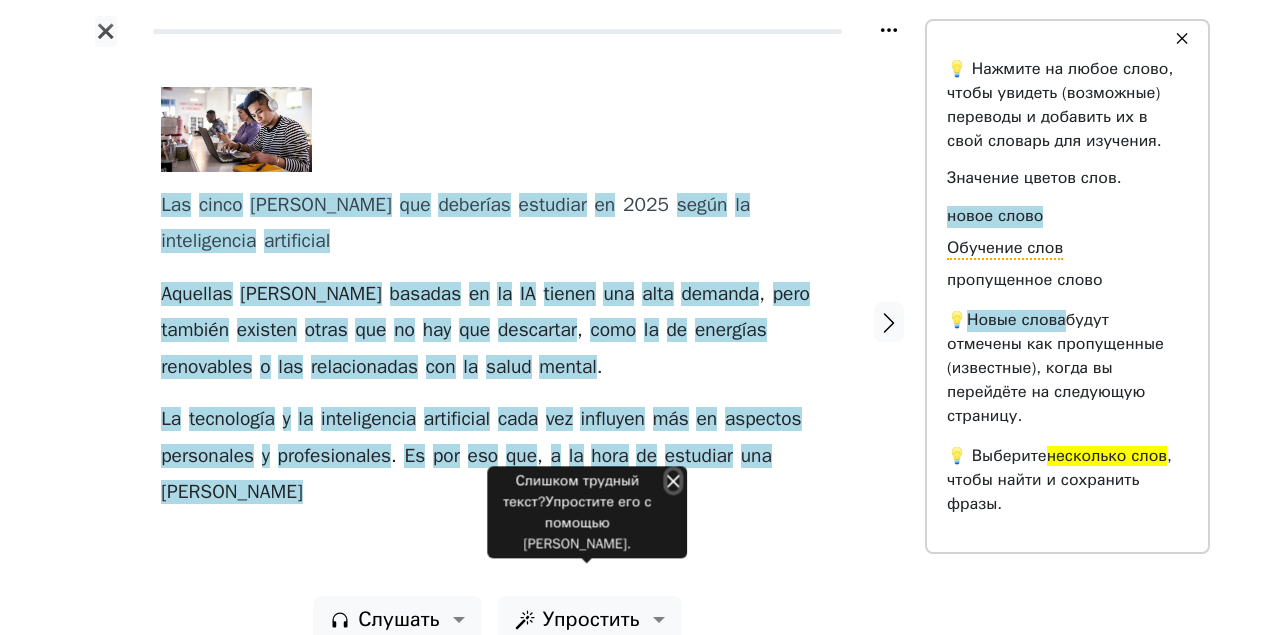 click at bounding box center [673, 480] 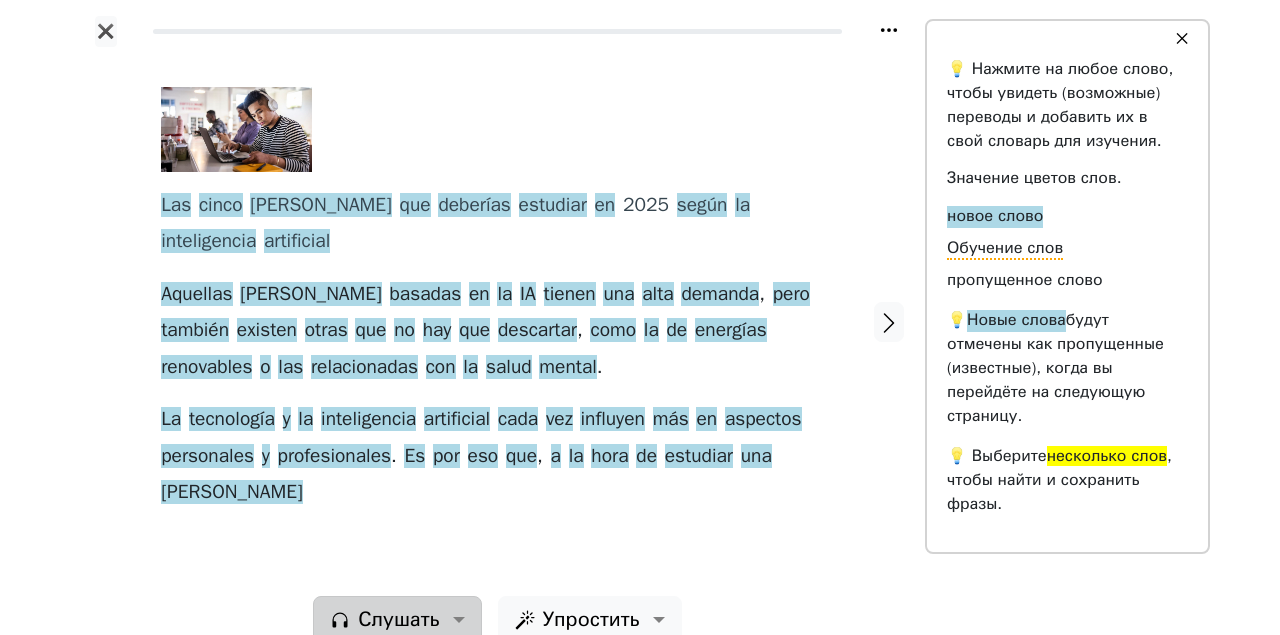 click on "Слушать" at bounding box center (397, 620) 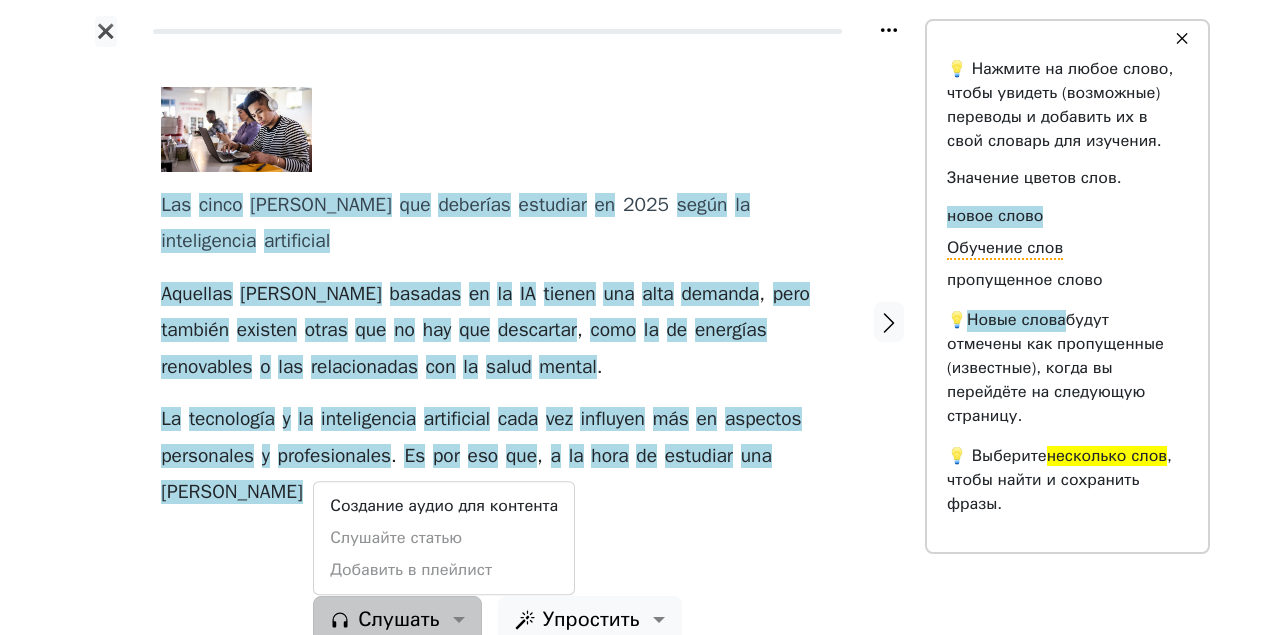 click on "Слушать" at bounding box center (397, 620) 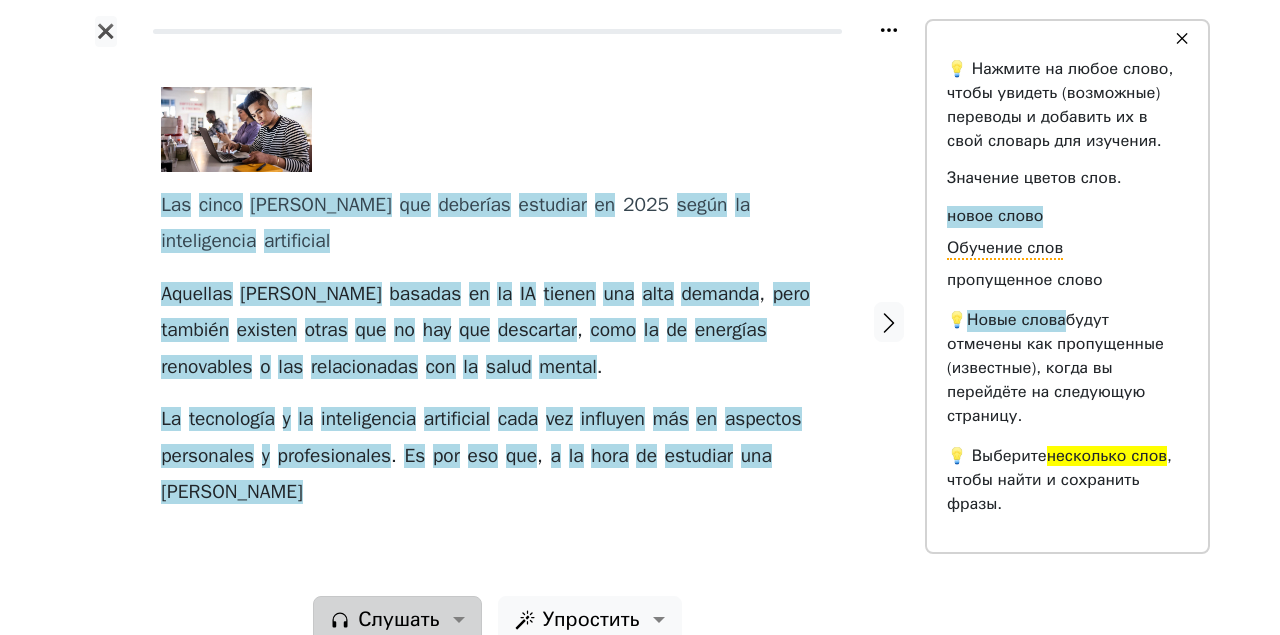 click on "Слушать" at bounding box center [398, 620] 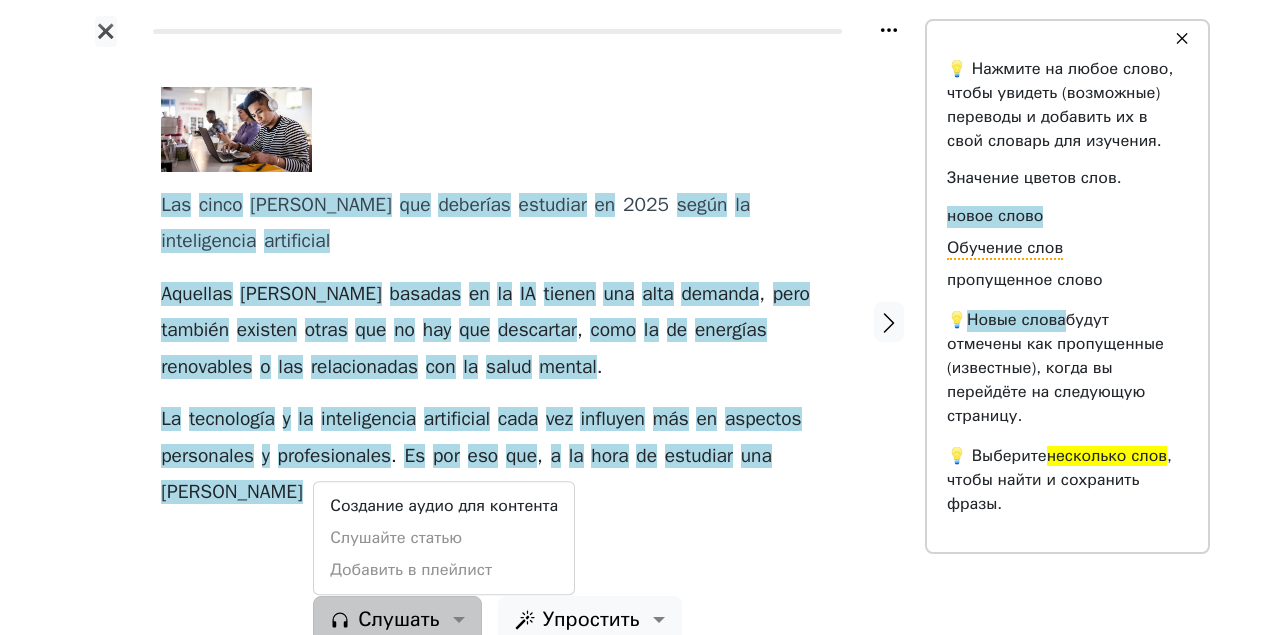 click on "Las   cinco   carreras   que   deberías   estudiar   en   2025   según   la   inteligencia   artificial Aquellas   carreras   basadas   en   la   IA   tienen   una   alta   demanda ,   pero   también   existen   otras   que   no   hay   que   descartar ,   como   la   de   energías   renovables   o   las   relacionadas   con   la   salud   mental . La   tecnología   y   la   inteligencia   artificial   cada   vez   influyen   más   en   aspectos   personales   y   profesionales .   Es   por   eso   que ,   a   la   hora   de   estudiar   una   carrera" at bounding box center [497, 321] 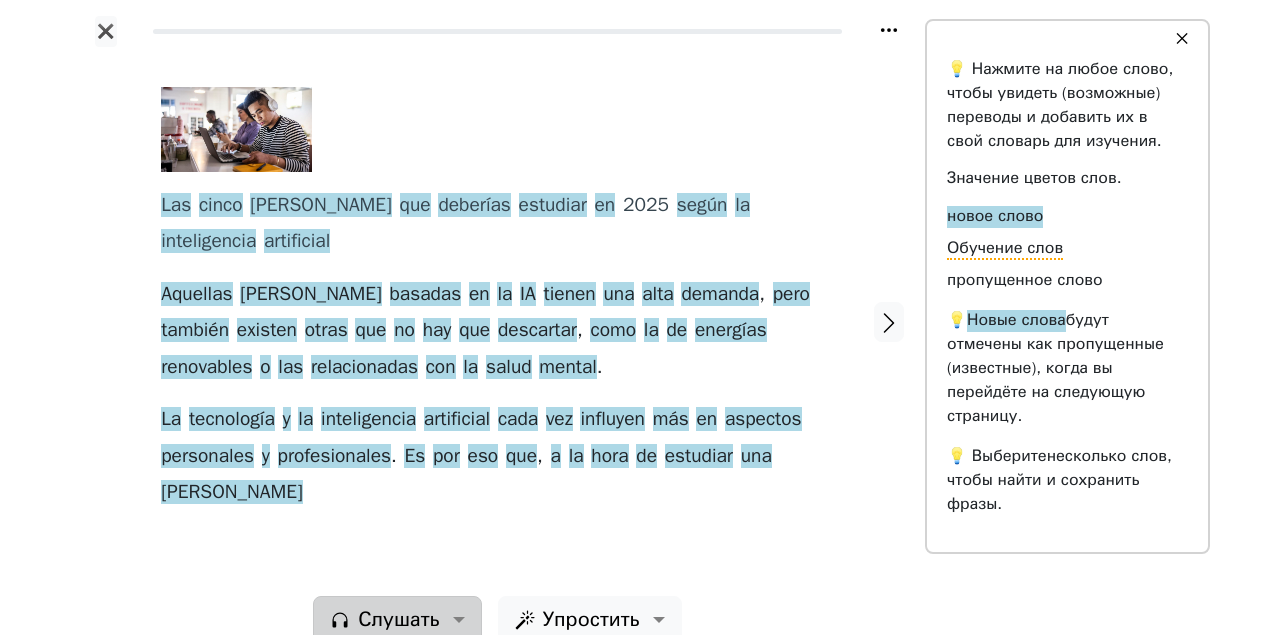click on "Слушать" at bounding box center (398, 620) 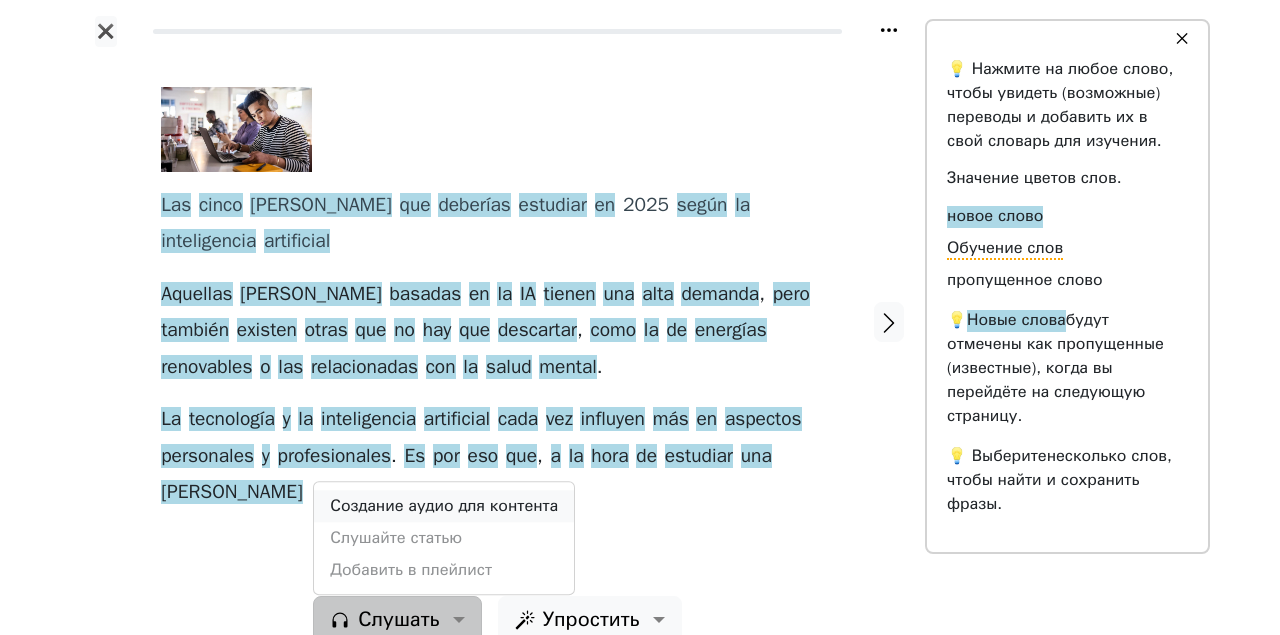 click on "Создание аудио для контента" at bounding box center [444, 507] 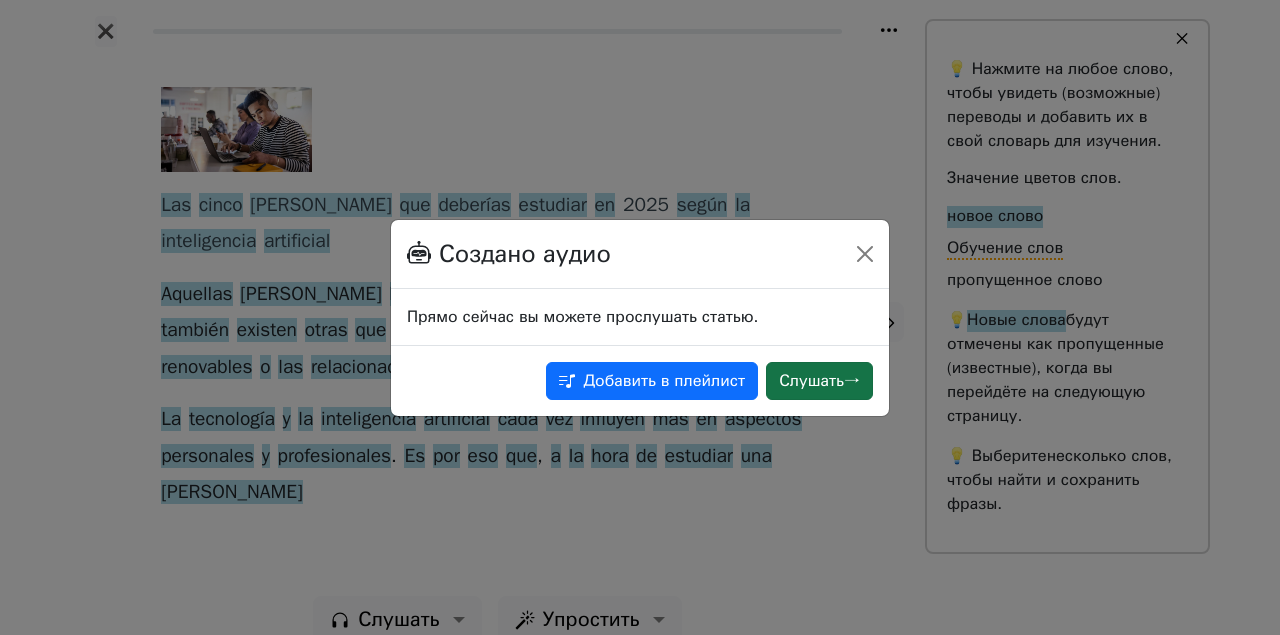 click on "Слушать  →" at bounding box center [819, 381] 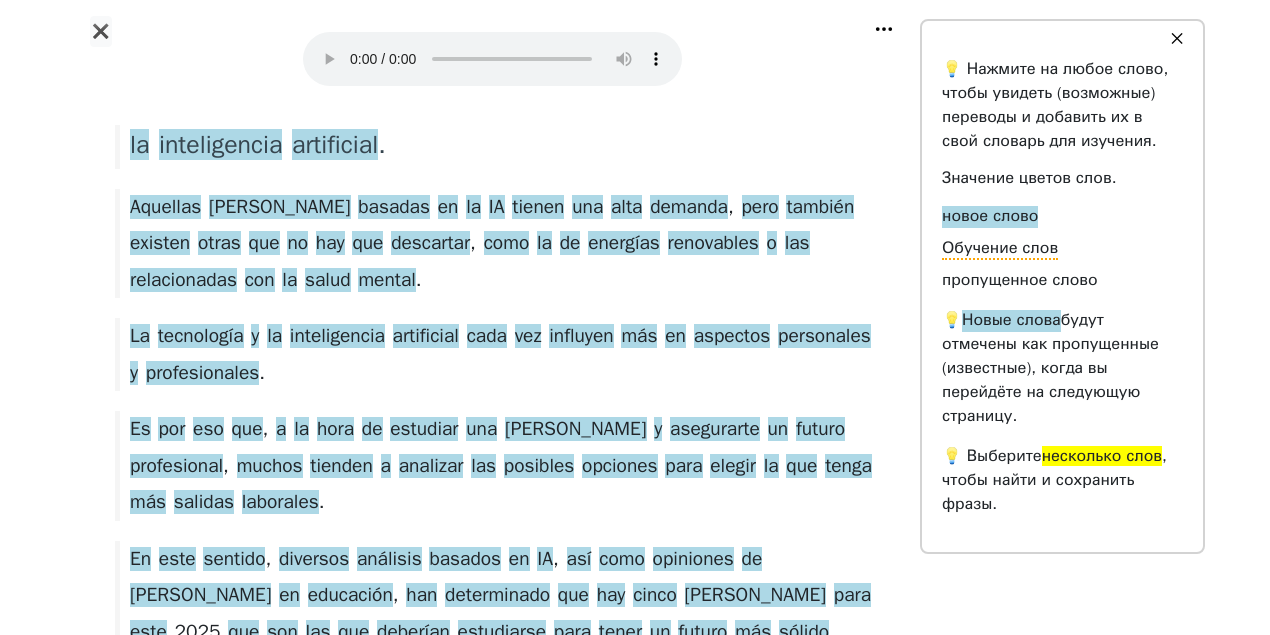 scroll, scrollTop: 133, scrollLeft: 0, axis: vertical 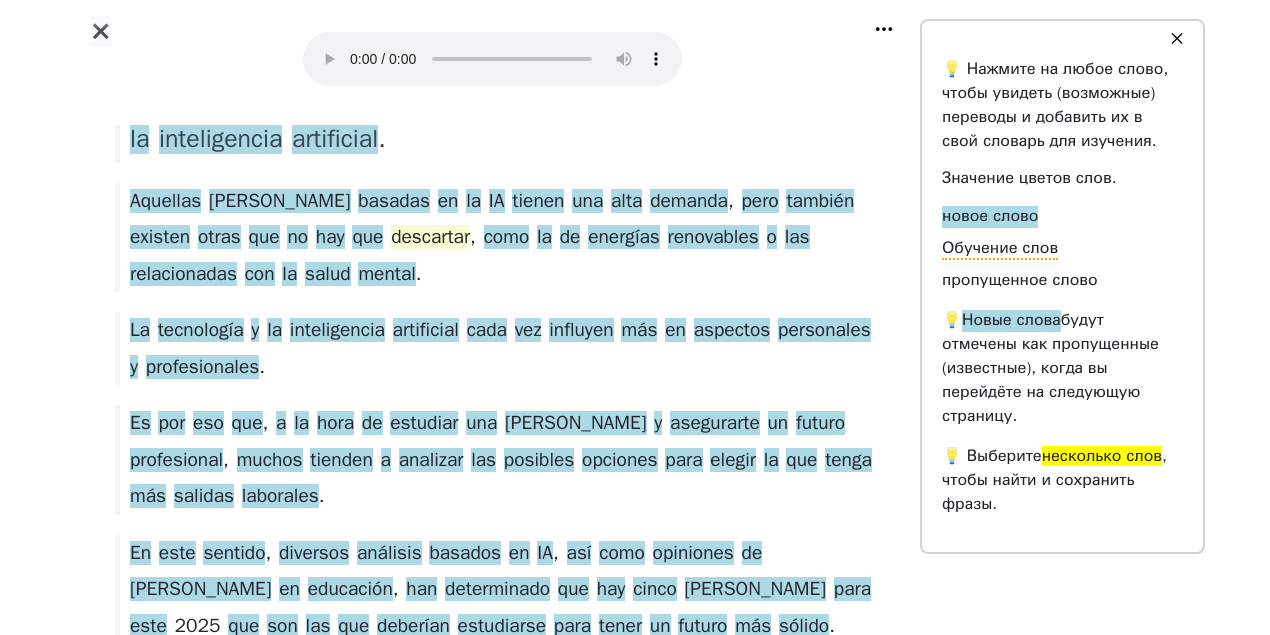 click on "descartar" at bounding box center [430, 238] 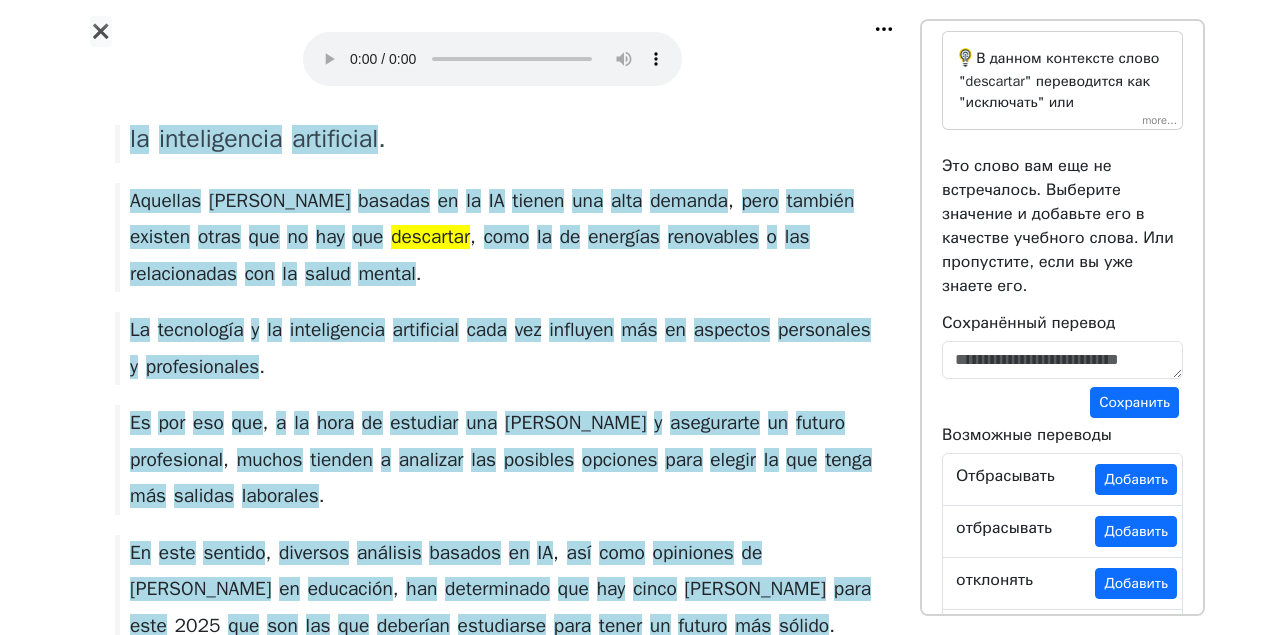 scroll, scrollTop: 129, scrollLeft: 0, axis: vertical 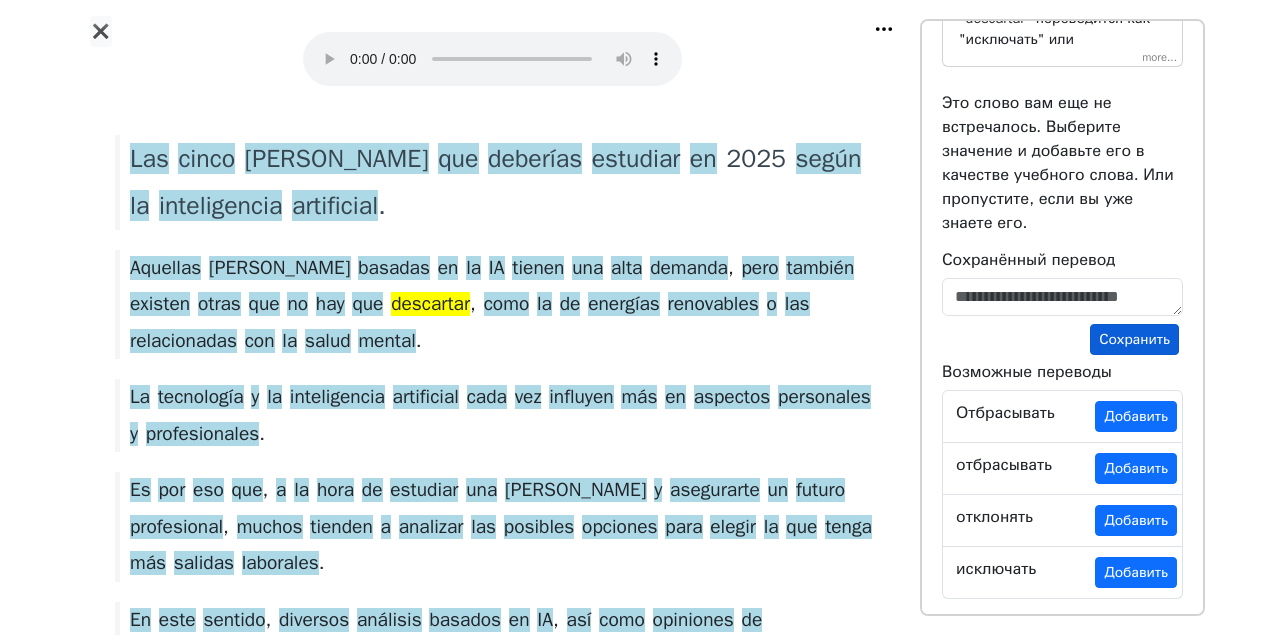 click on "Сохранить" at bounding box center [1134, 339] 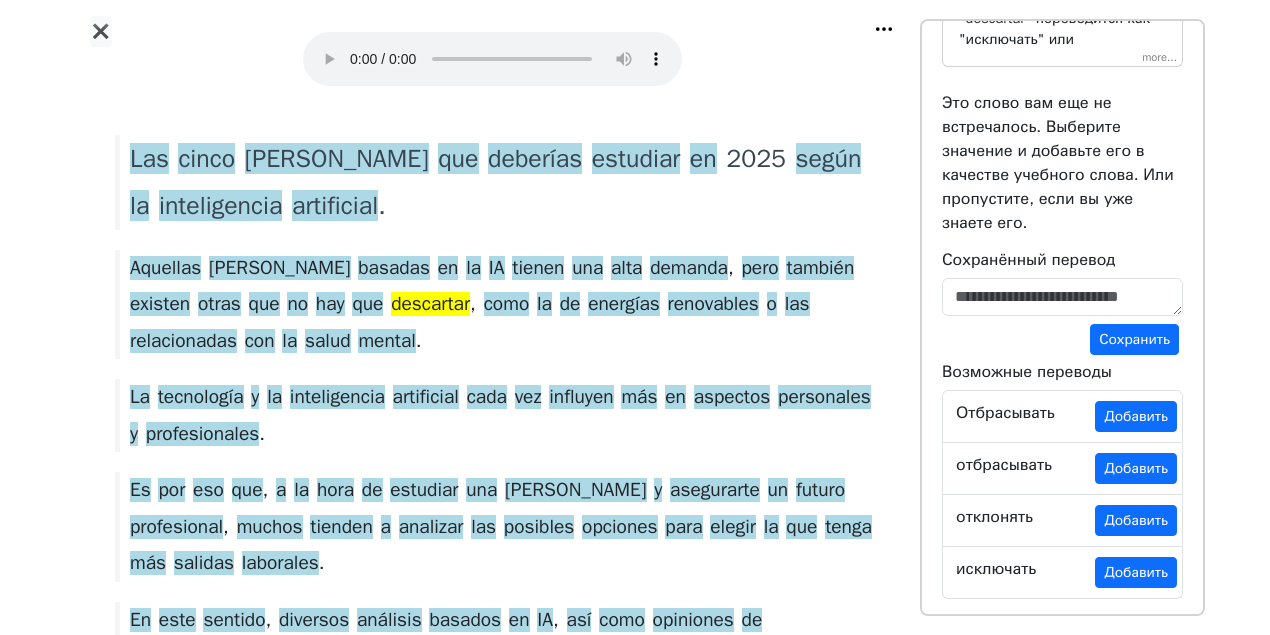 scroll, scrollTop: 0, scrollLeft: 0, axis: both 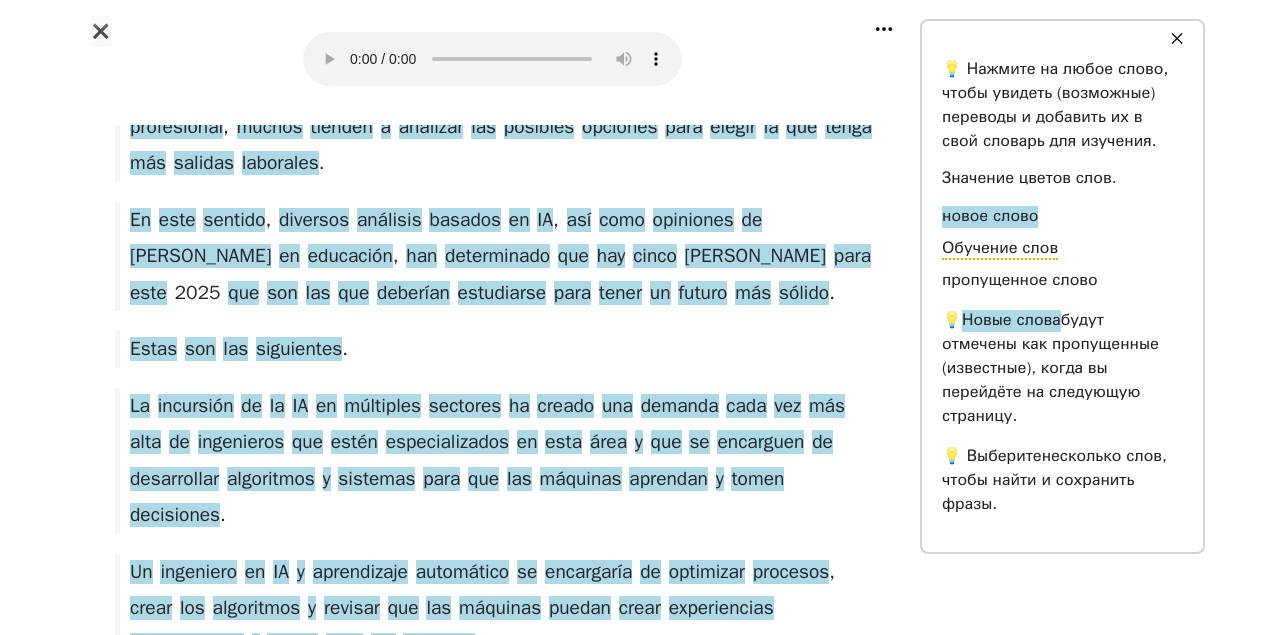 click 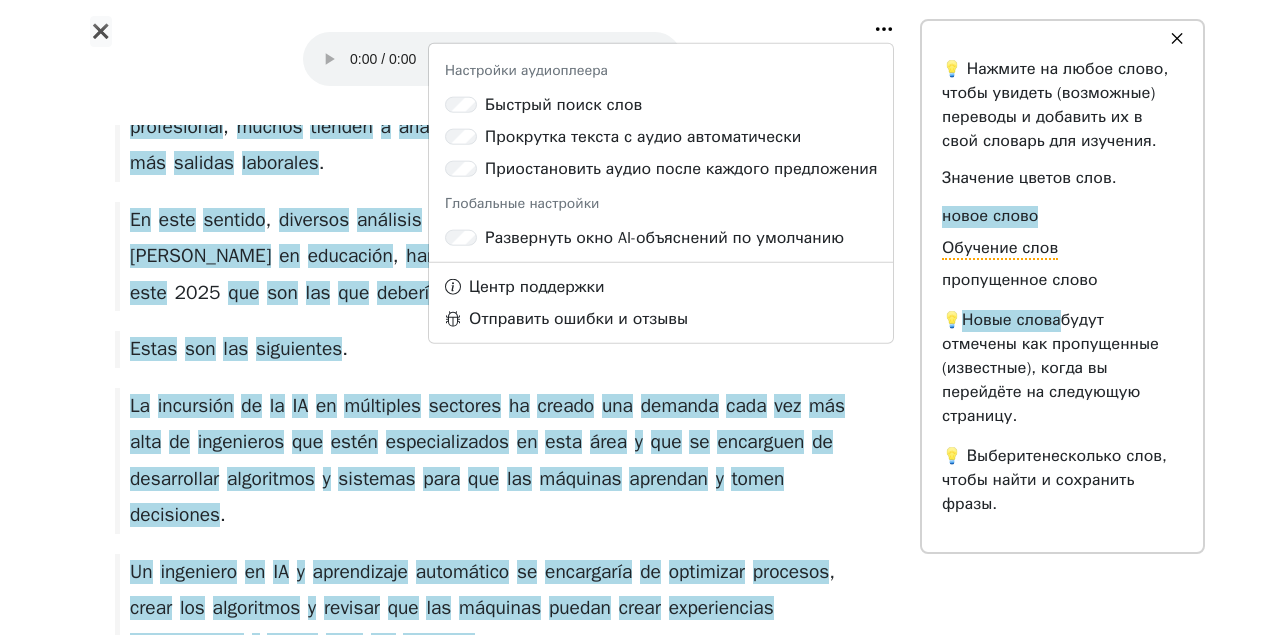 click 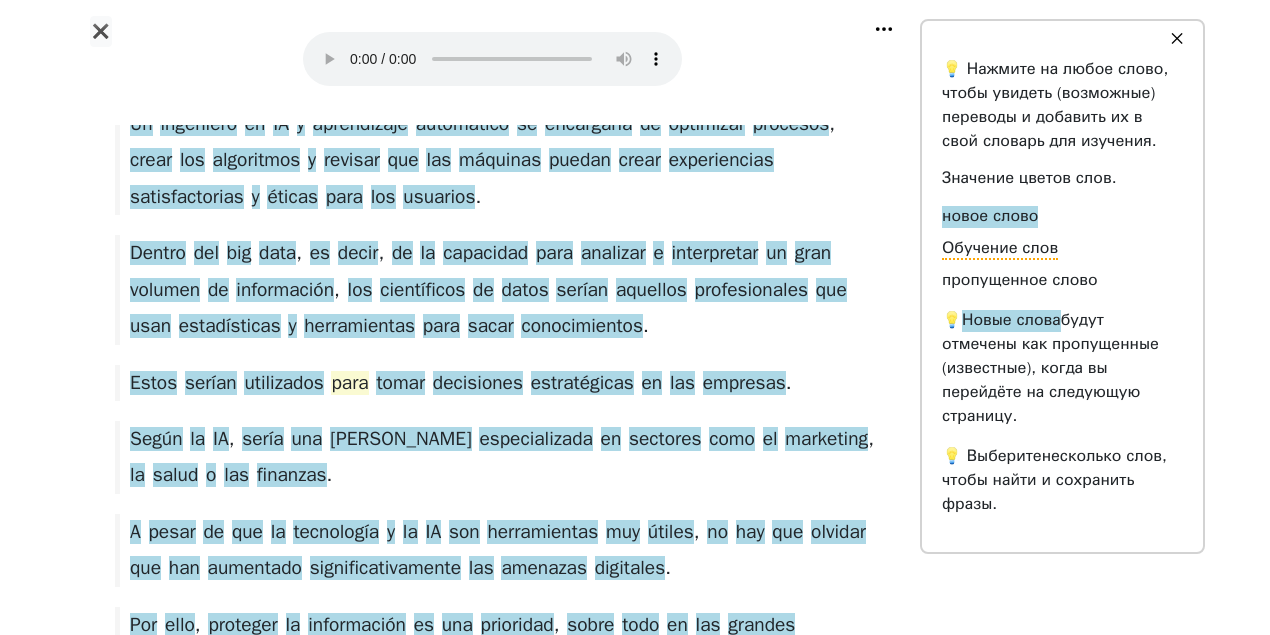 scroll, scrollTop: 933, scrollLeft: 0, axis: vertical 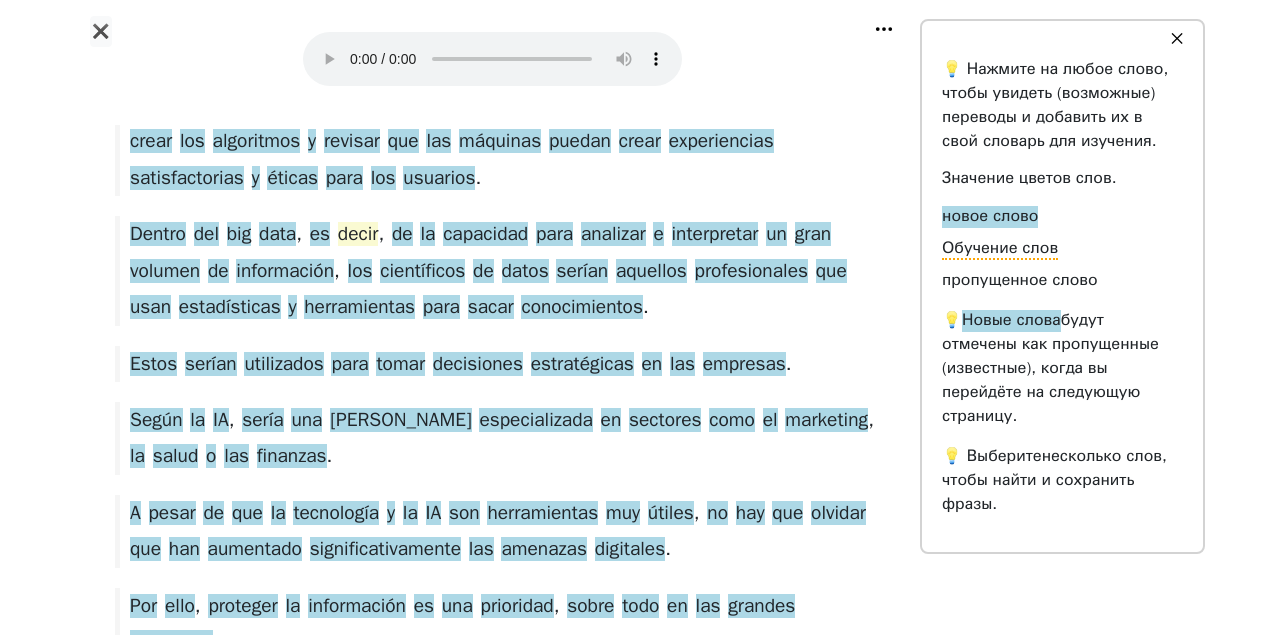 click on "decir" at bounding box center (358, 235) 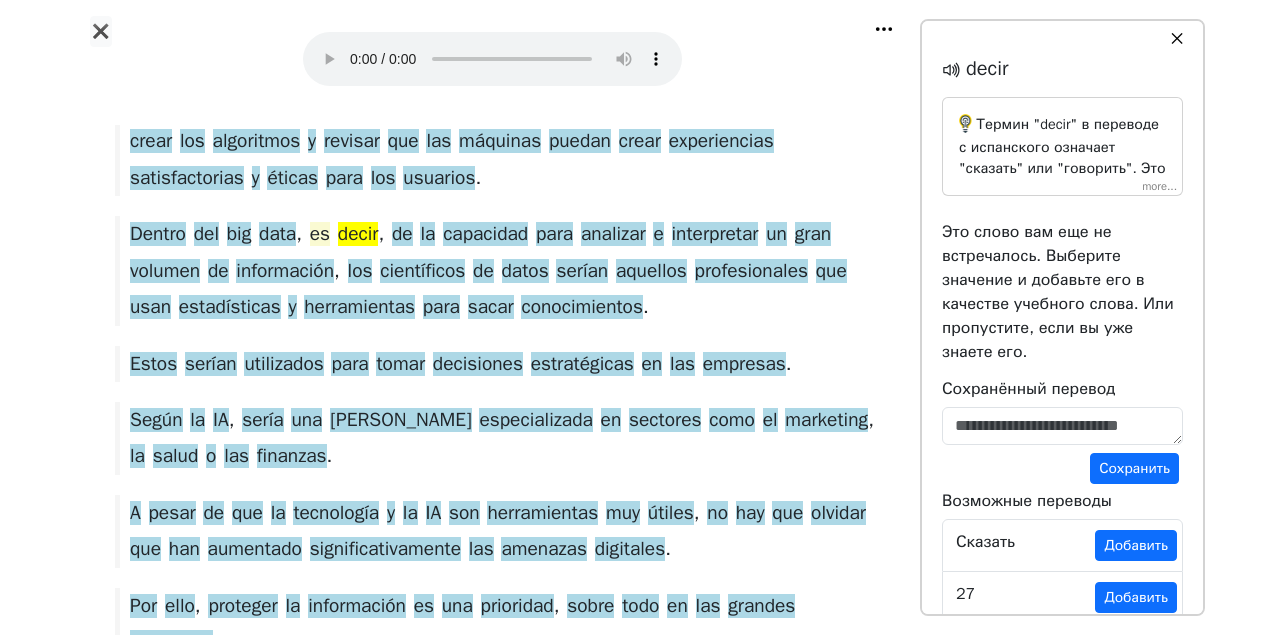 click on "es" at bounding box center [320, 235] 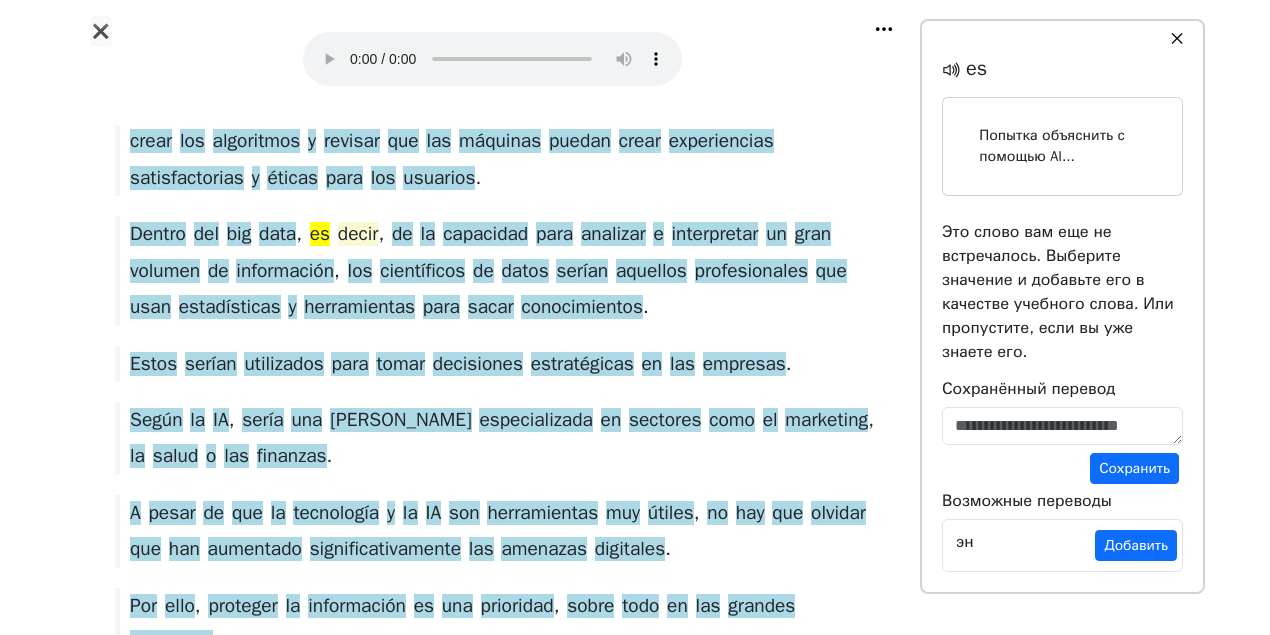 click on "decir" at bounding box center (358, 235) 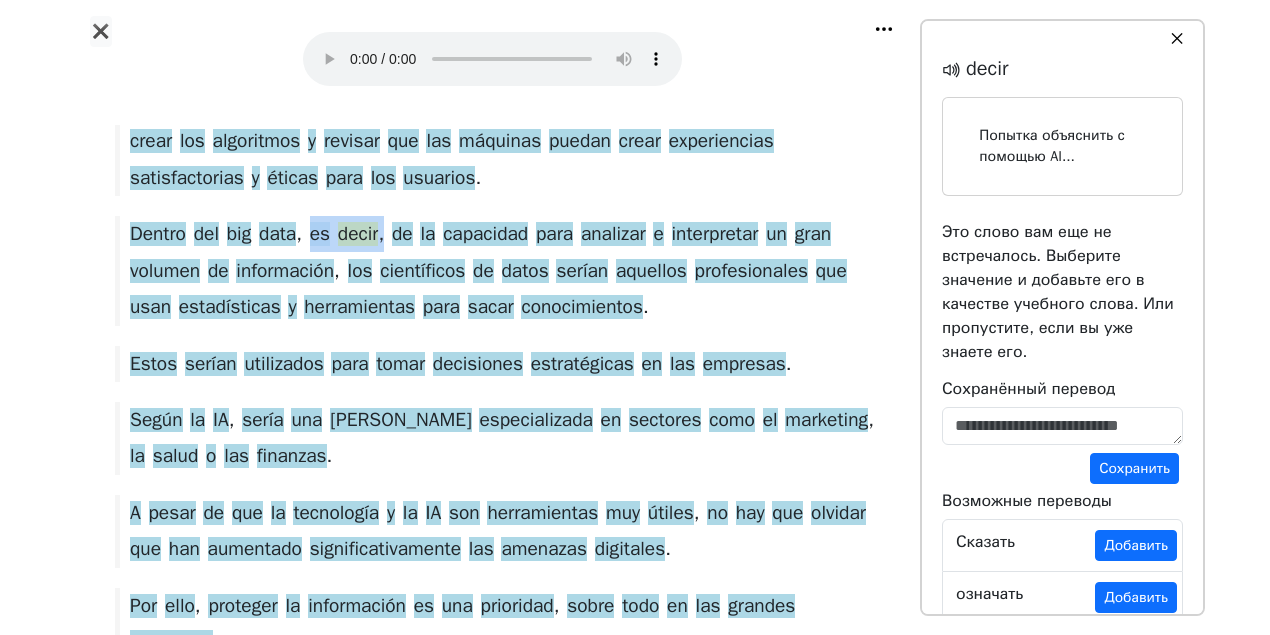 drag, startPoint x: 317, startPoint y: 237, endPoint x: 382, endPoint y: 243, distance: 65.27634 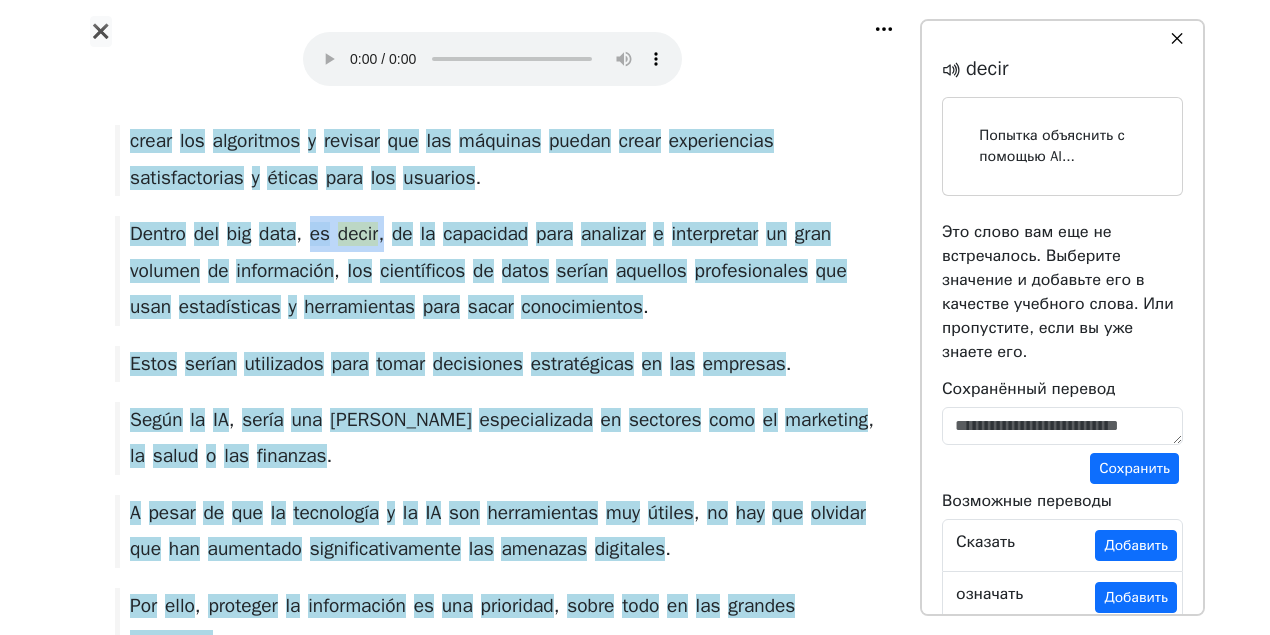 click on "Dentro   del   big   data ,   es   decir ,   de   la   capacidad   para   analizar   e   interpretar   un   gran   volumen   de   información ,   los   científicos   de   datos   serían   aquellos   profesionales   que   usan   estadísticas   y   herramientas   para   sacar   conocimientos ." at bounding box center (492, 270) 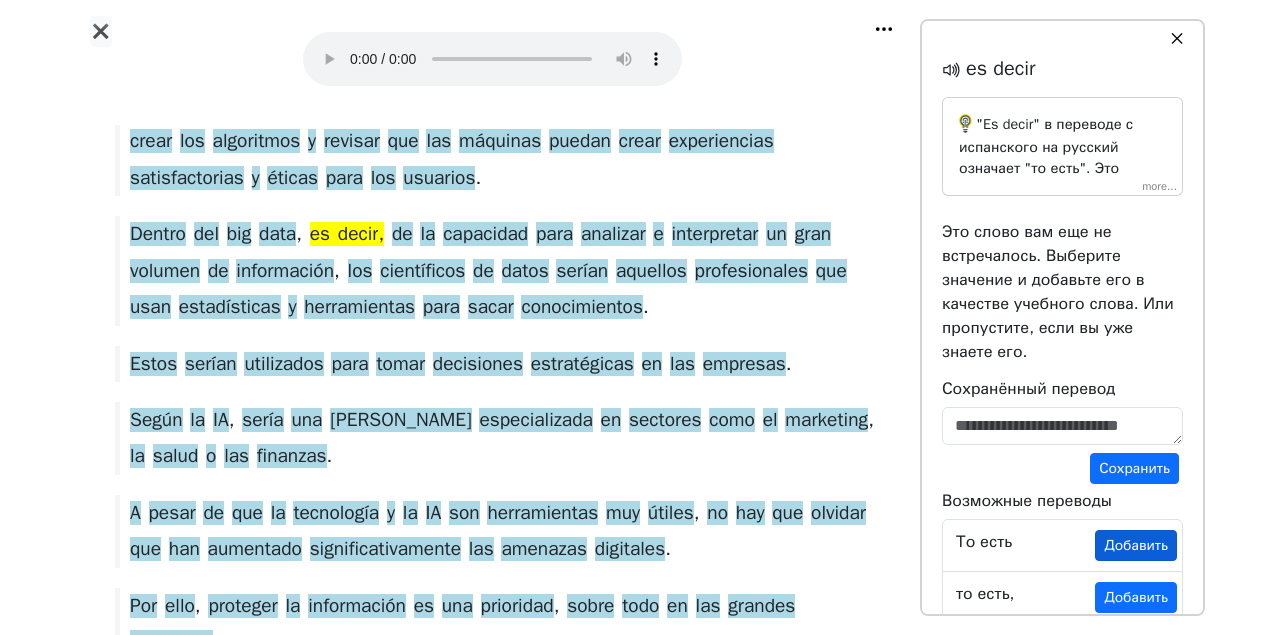 click on "Добавить" at bounding box center [1136, 545] 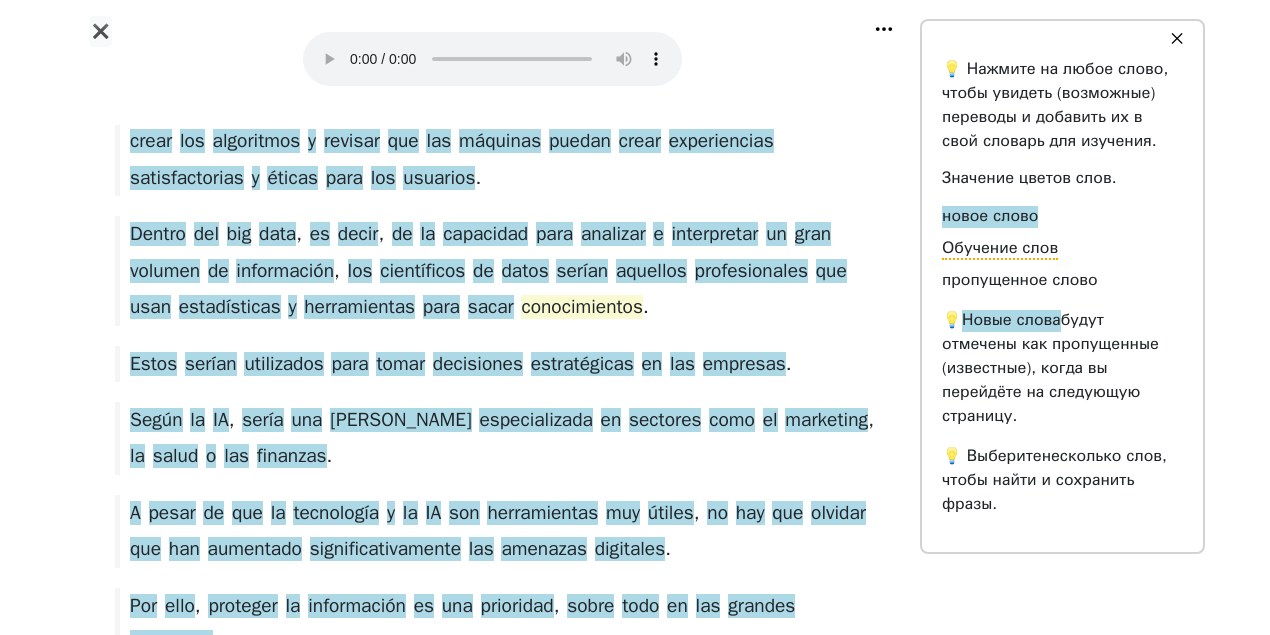 click on "conocimientos" at bounding box center [581, 308] 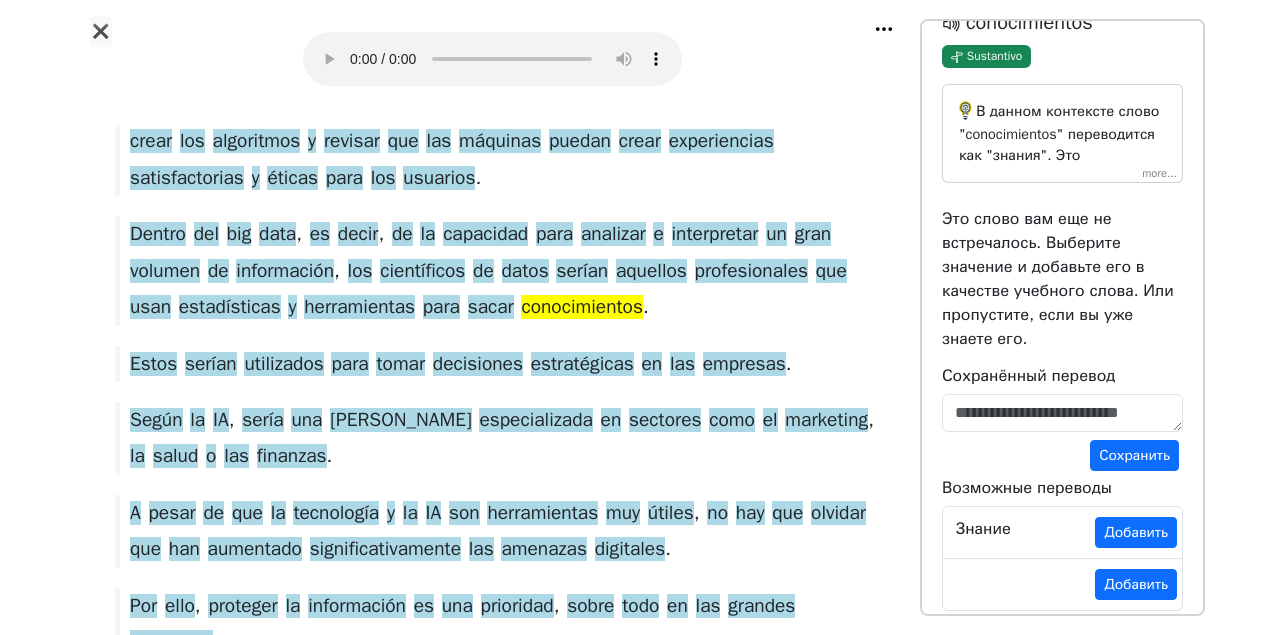 scroll, scrollTop: 66, scrollLeft: 0, axis: vertical 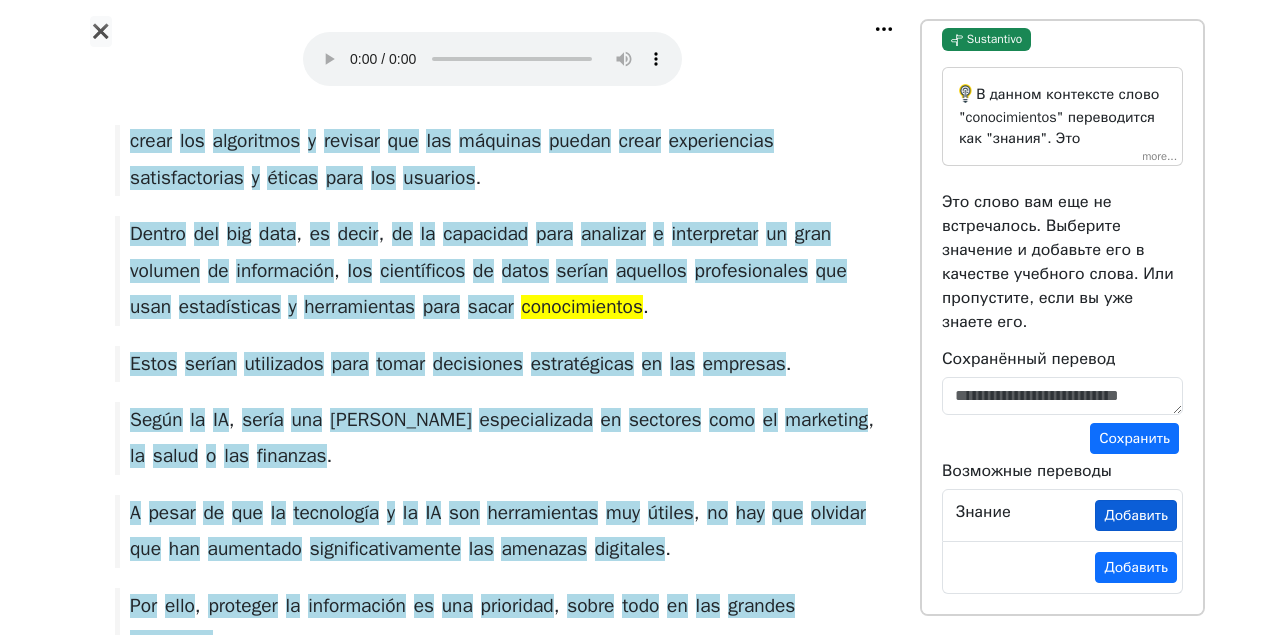 click on "Добавить" at bounding box center [1136, 515] 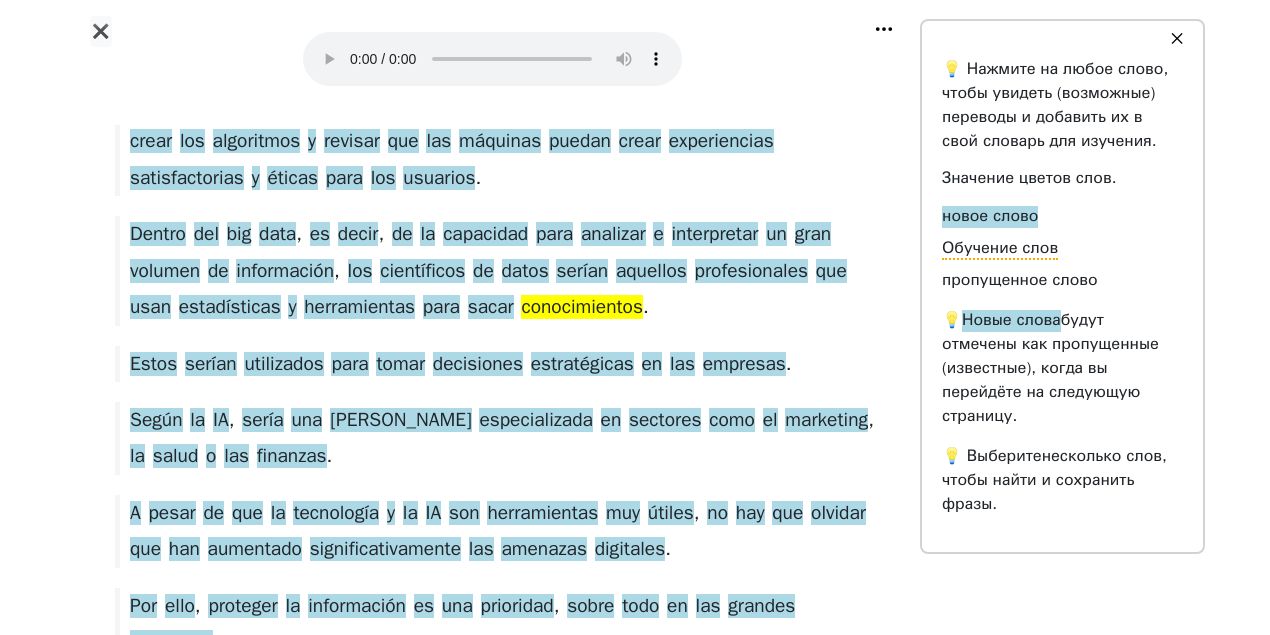 scroll, scrollTop: 0, scrollLeft: 0, axis: both 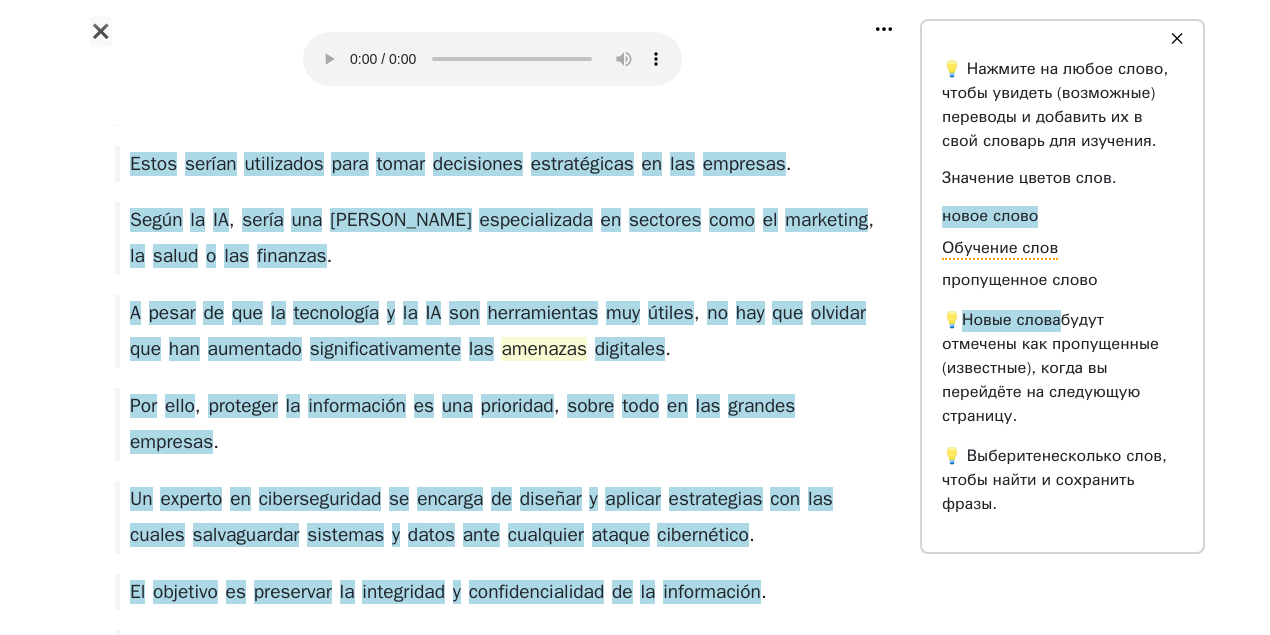 click on "amenazas" at bounding box center (543, 350) 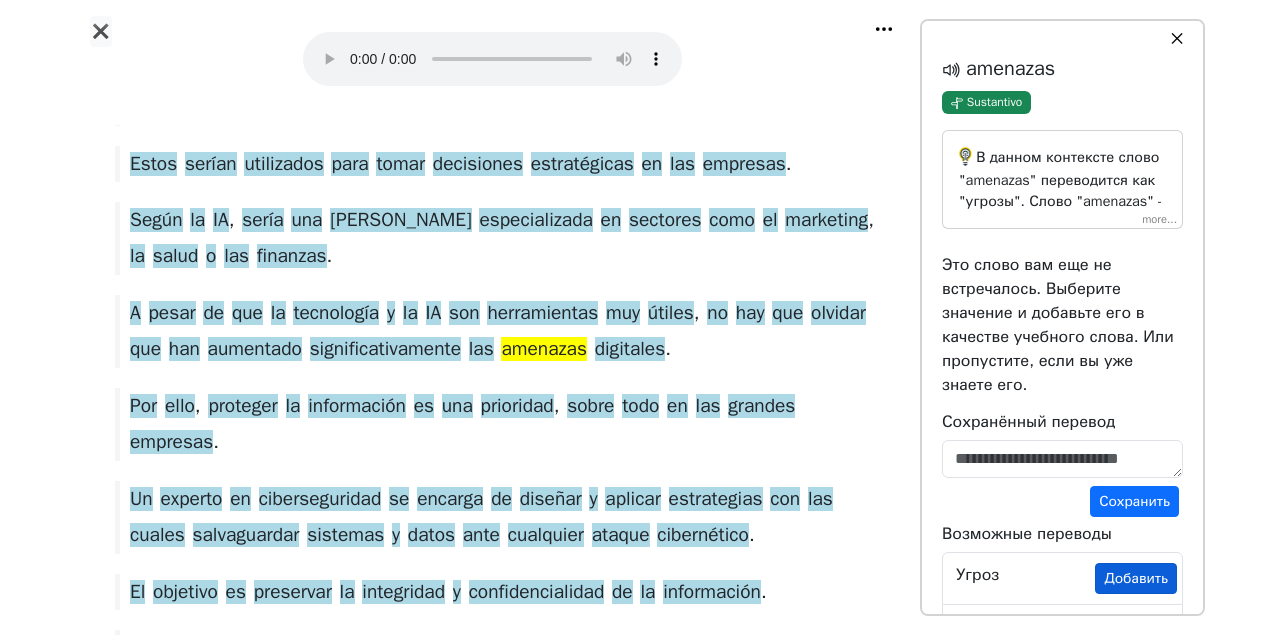 click on "Добавить" at bounding box center (1136, 578) 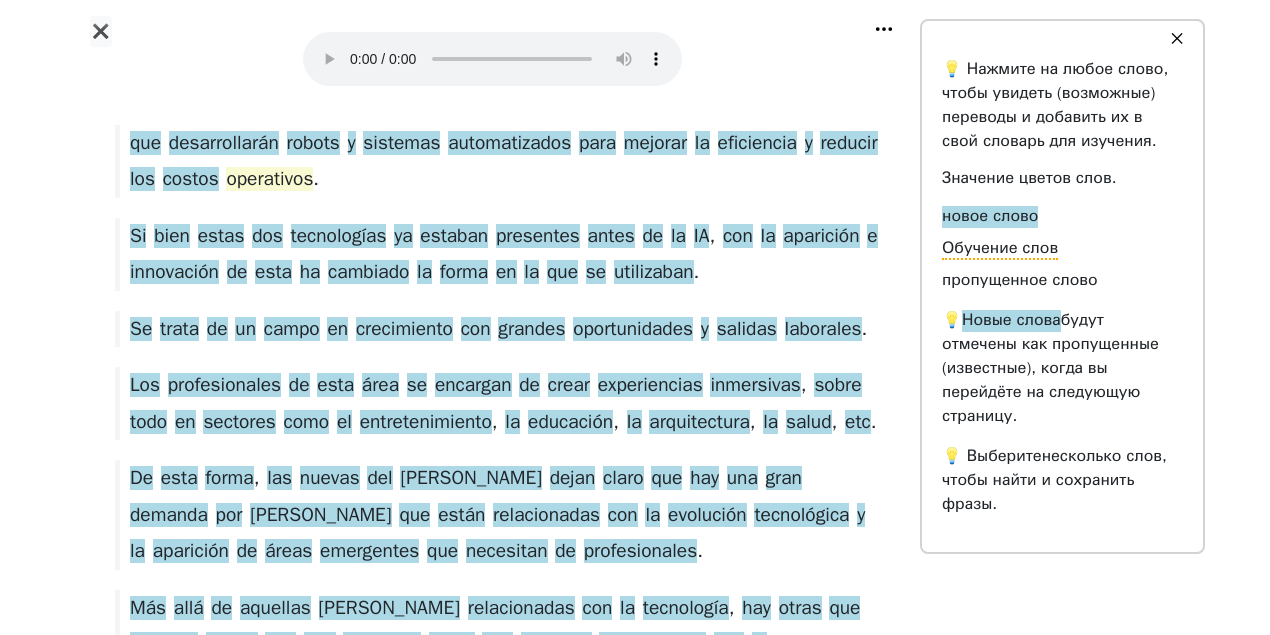 scroll, scrollTop: 1866, scrollLeft: 0, axis: vertical 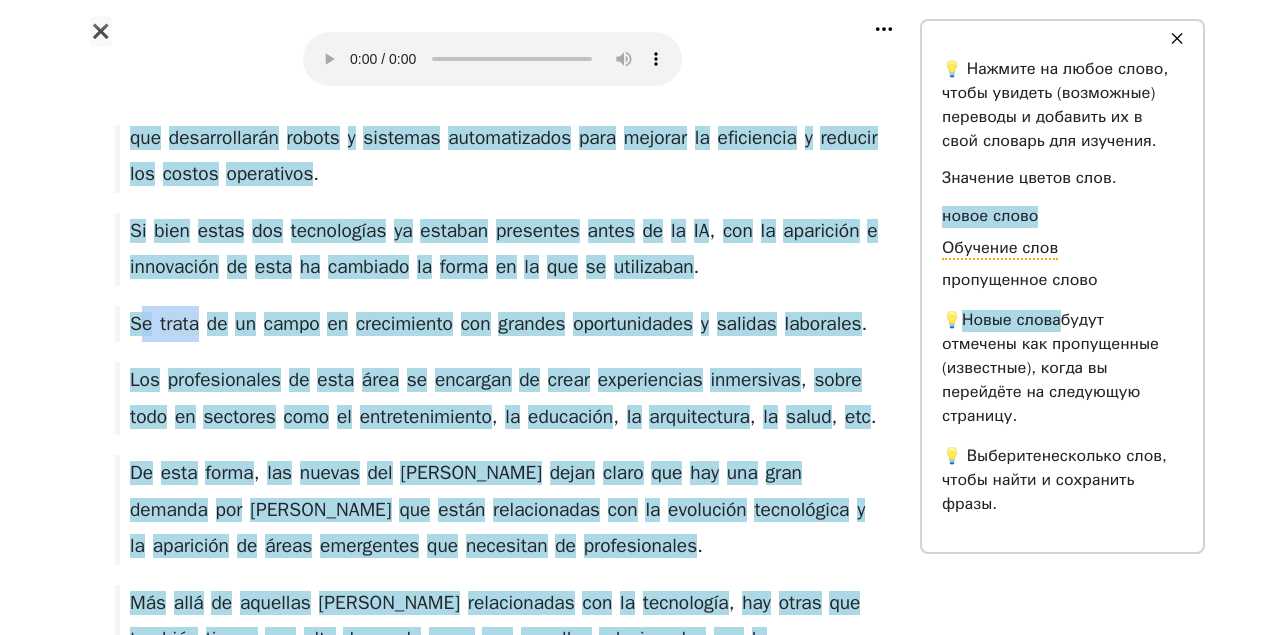 drag, startPoint x: 136, startPoint y: 326, endPoint x: 194, endPoint y: 328, distance: 58.034473 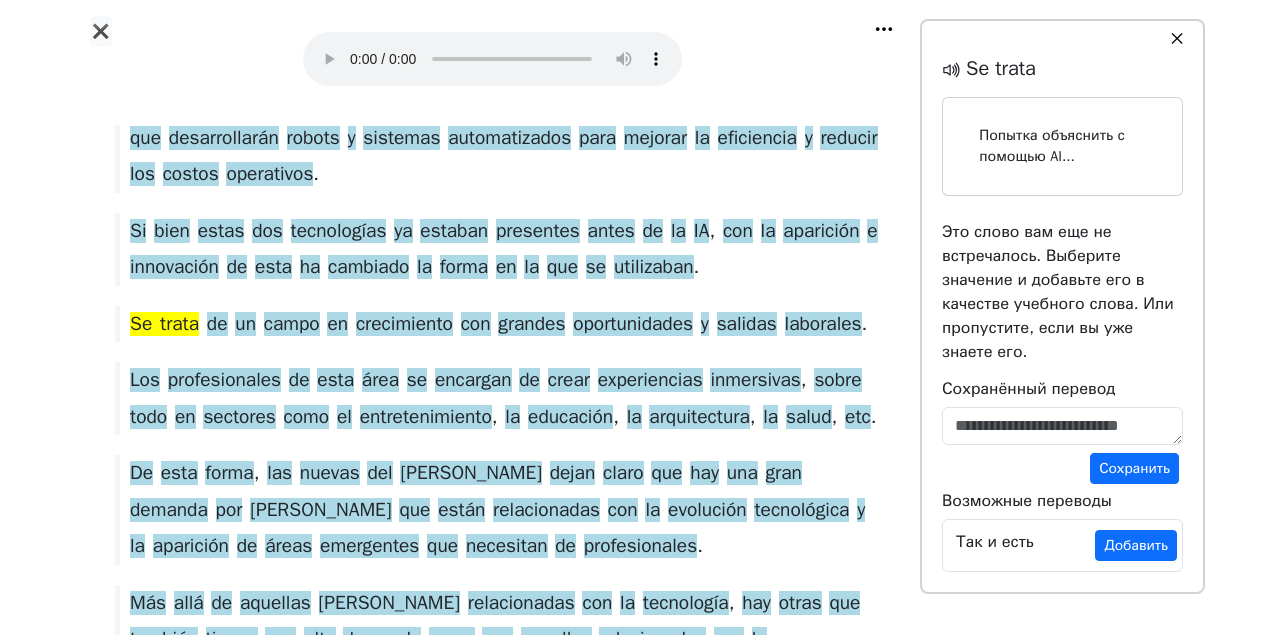 click at bounding box center [112, 324] 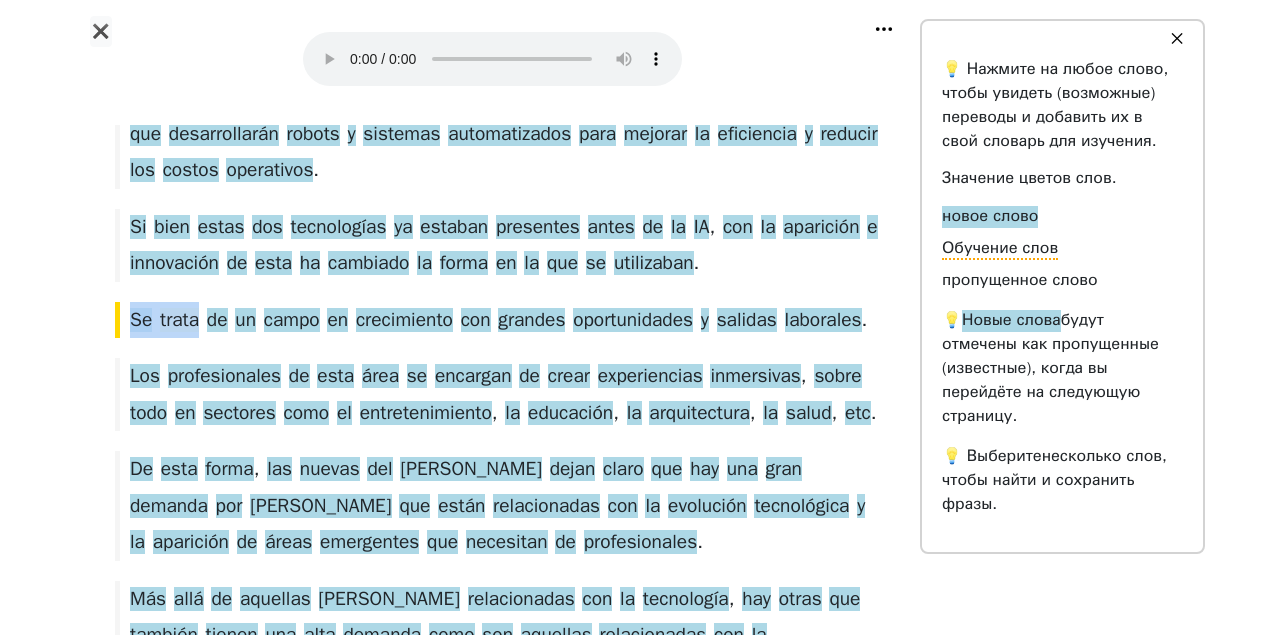 drag, startPoint x: 128, startPoint y: 322, endPoint x: 194, endPoint y: 322, distance: 66 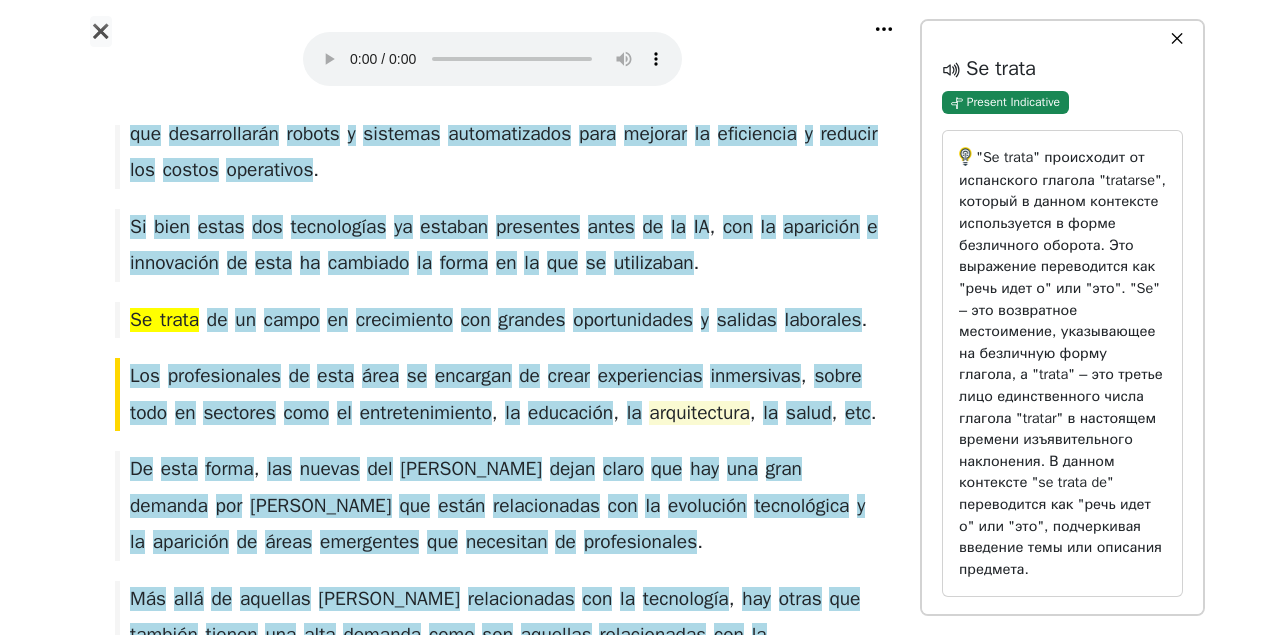 scroll, scrollTop: 1945, scrollLeft: 0, axis: vertical 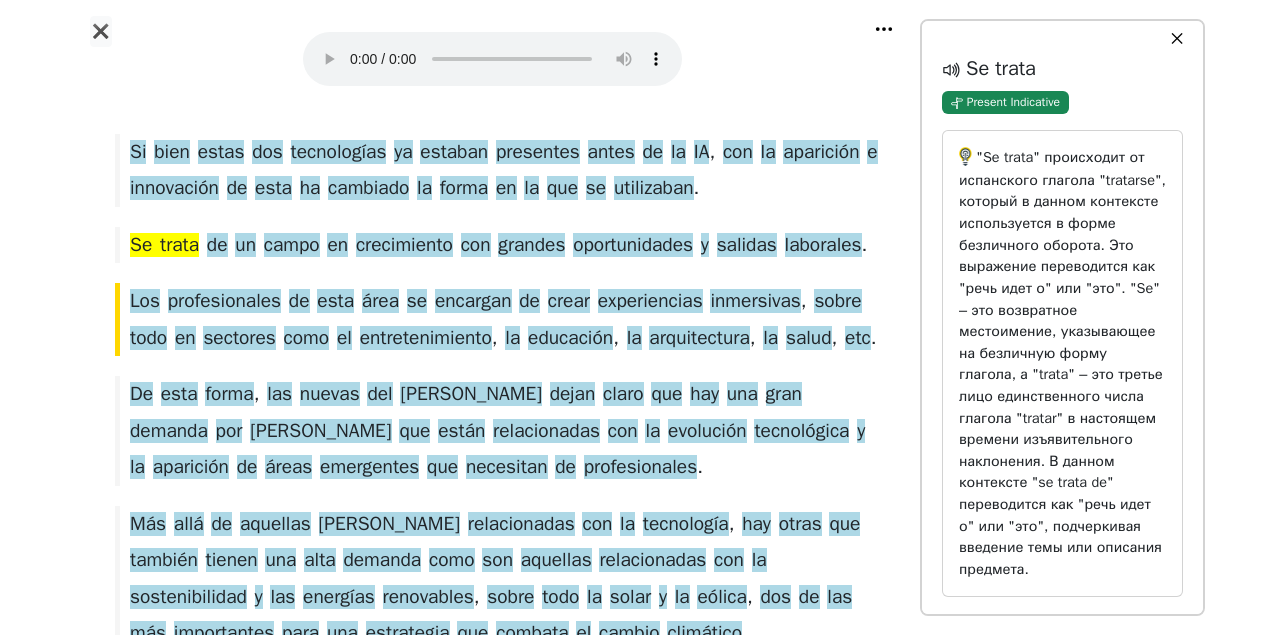 click on ""Se trata" происходит от испанского глагола "tratarse", который в данном контексте используется в форме безличного оборота. Это выражение переводится как "речь идет о" или "это". "Se" – это возвратное местоимение, указывающее на безличную форму глагола, а "trata" – это третье лицо единственного числа глагола "tratar" в настоящем времени изъявительного наклонения. В данном контексте "se trata de" переводится как "речь идет о" или "это", подчеркивая введение темы или описания предмета." at bounding box center [1062, 363] 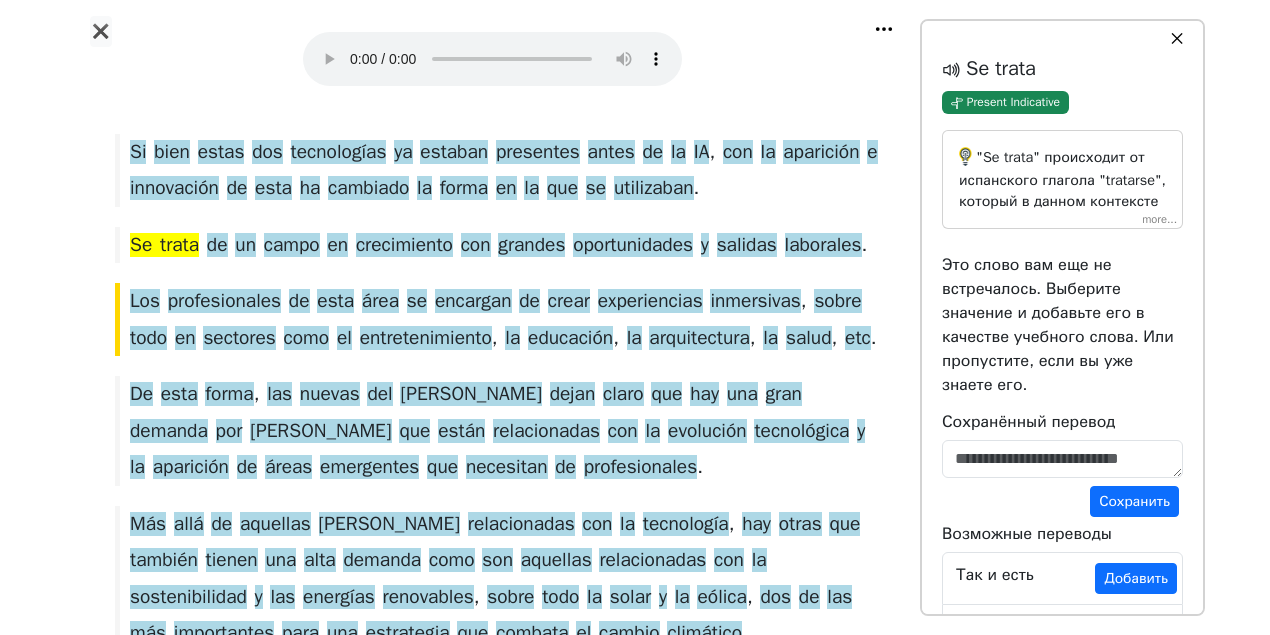scroll, scrollTop: 62, scrollLeft: 0, axis: vertical 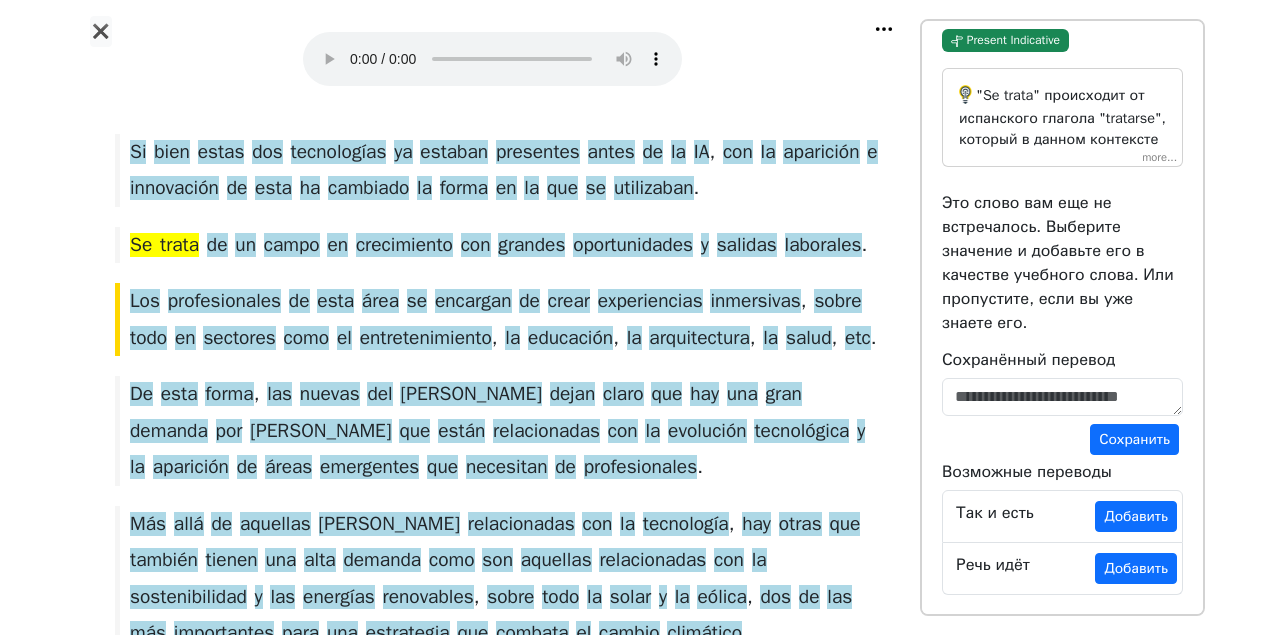click on ""Se trata" происходит от испанского глагола "tratarse", который в данном контексте используется в форме безличного оборота. Это выражение переводится как "речь идет о" или "это". "Se" – это возвратное местоимение, указывающее на безличную форму глагола, а "trata" – это третье лицо единственного числа глагола "tratar" в настоящем времени изъявительного наклонения. В данном контексте "se trata de" переводится как "речь идет о" или "это", подчеркивая введение темы или описания предмета." at bounding box center [1062, 117] 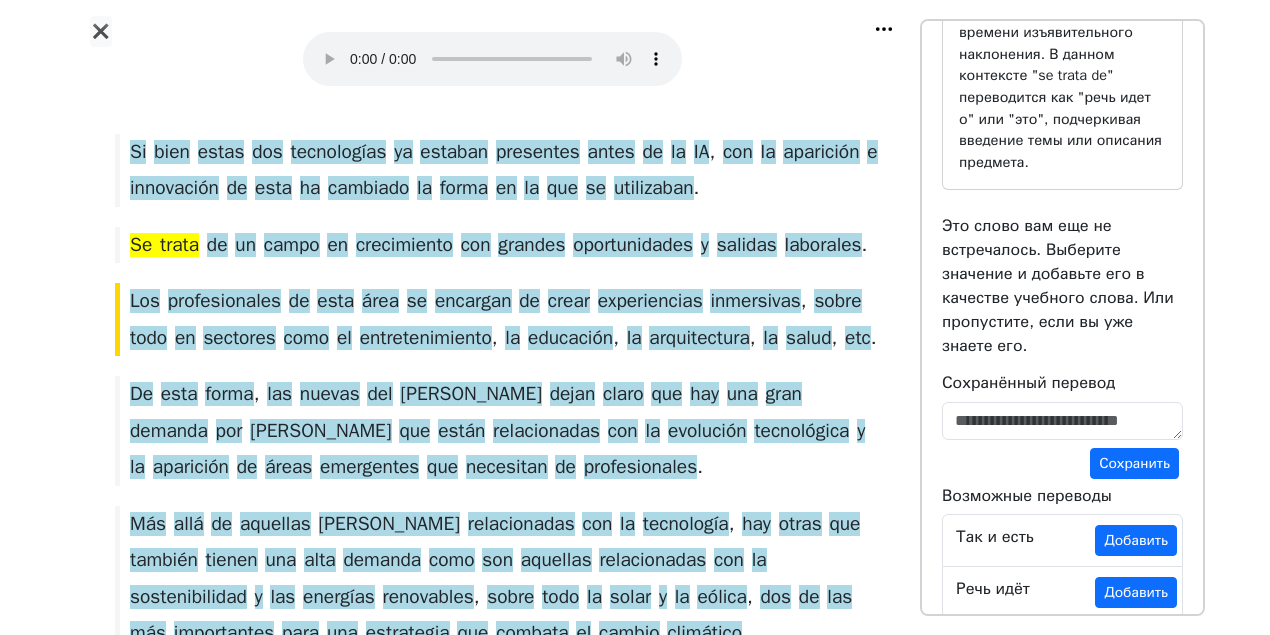 scroll, scrollTop: 410, scrollLeft: 0, axis: vertical 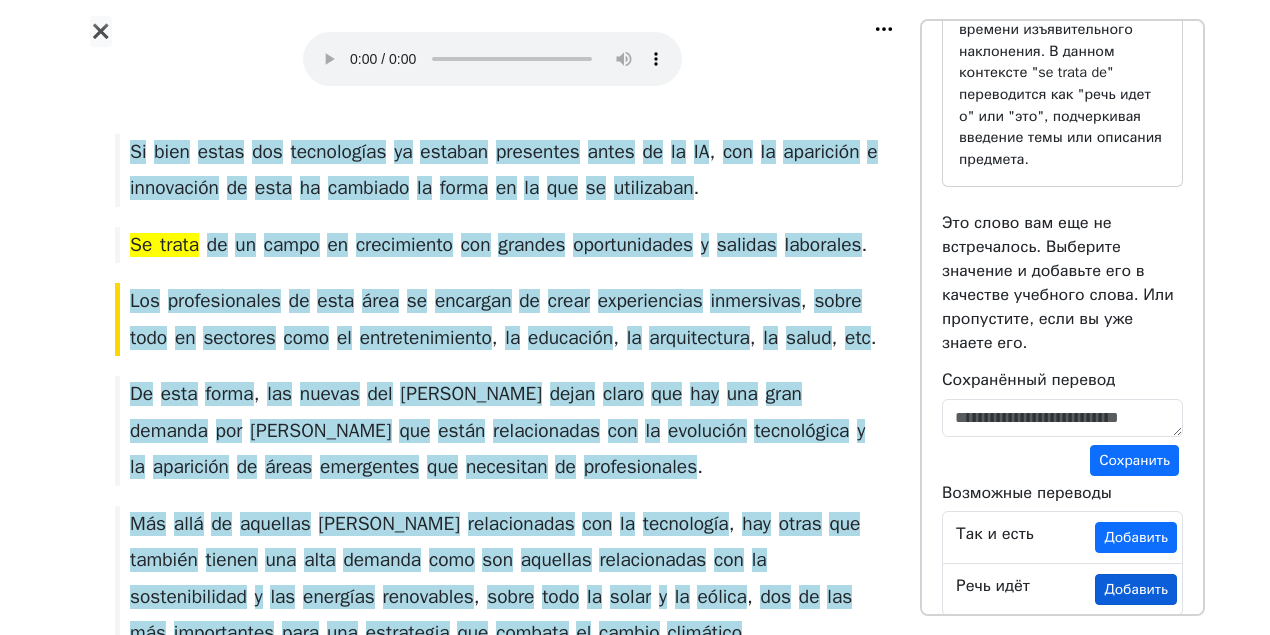 click on "Добавить" at bounding box center (1136, 589) 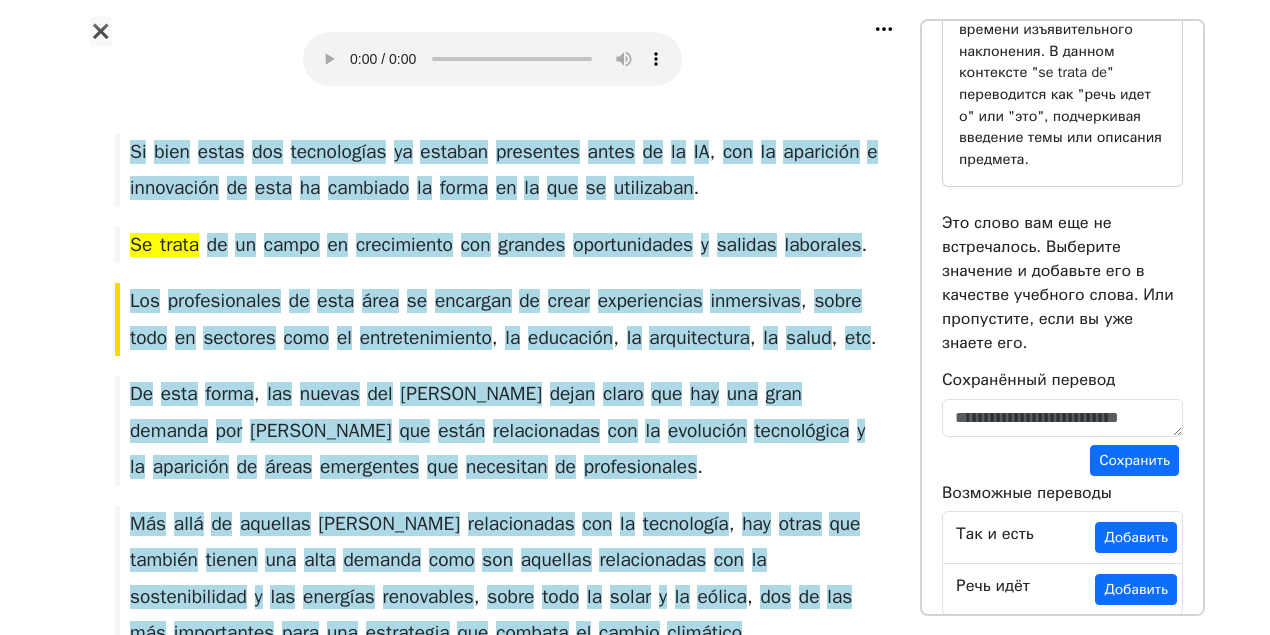 scroll, scrollTop: 0, scrollLeft: 0, axis: both 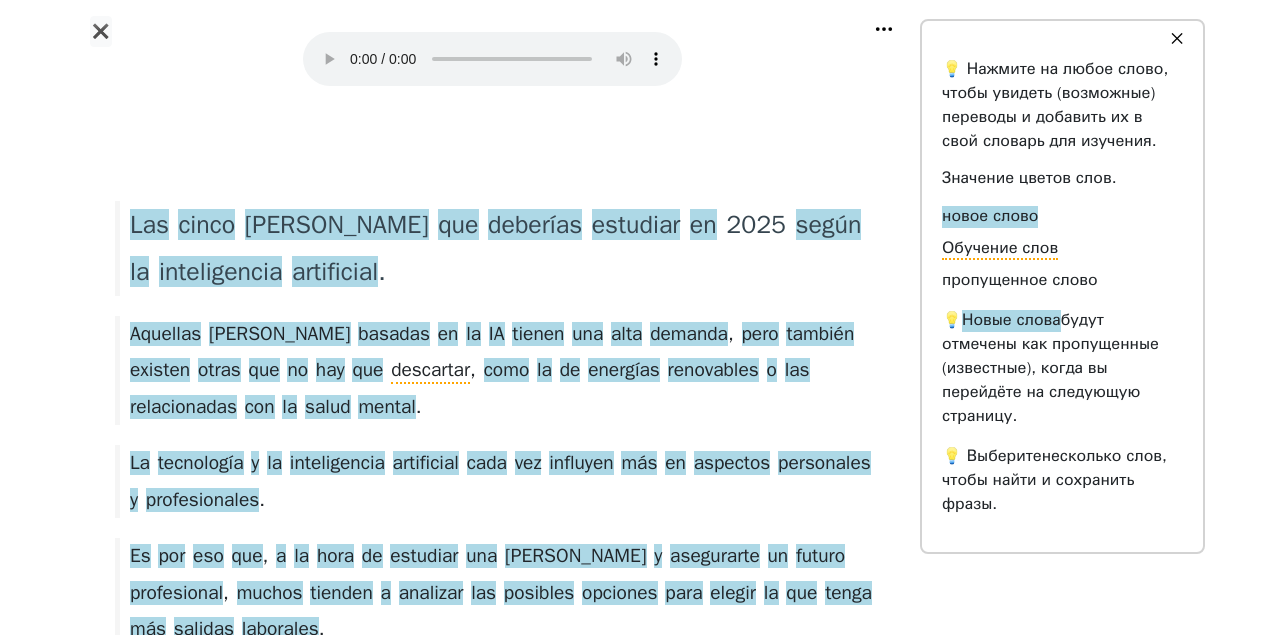 click on "✖" at bounding box center [100, 31] 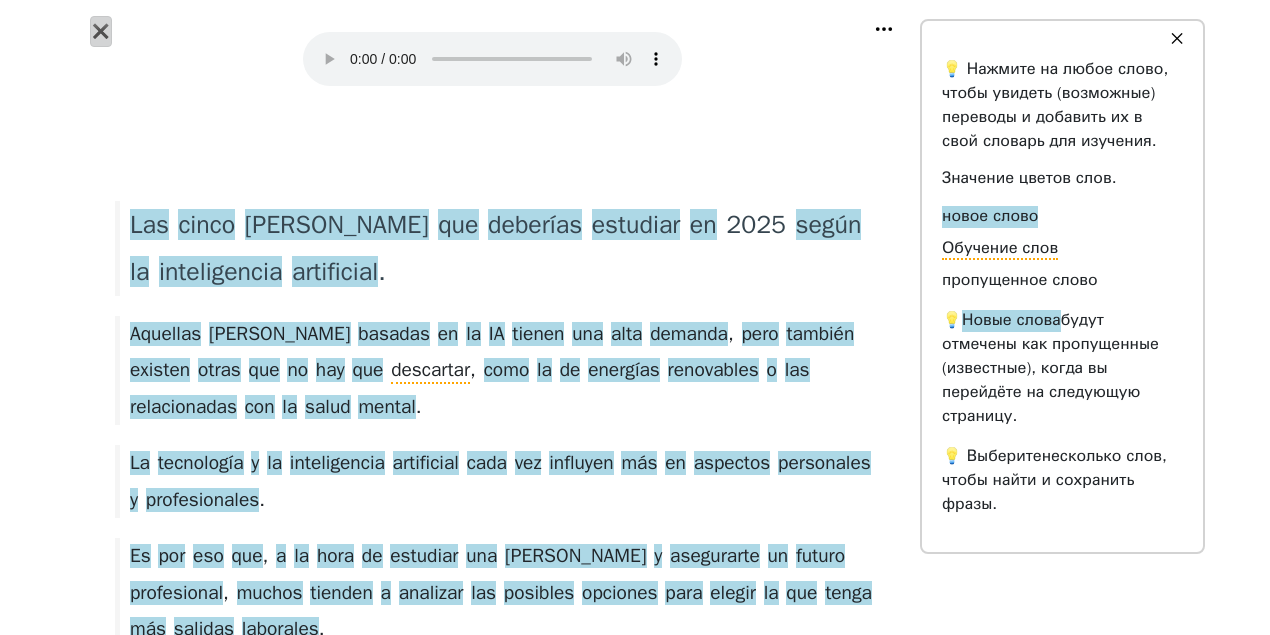 click on "✖" at bounding box center [101, 31] 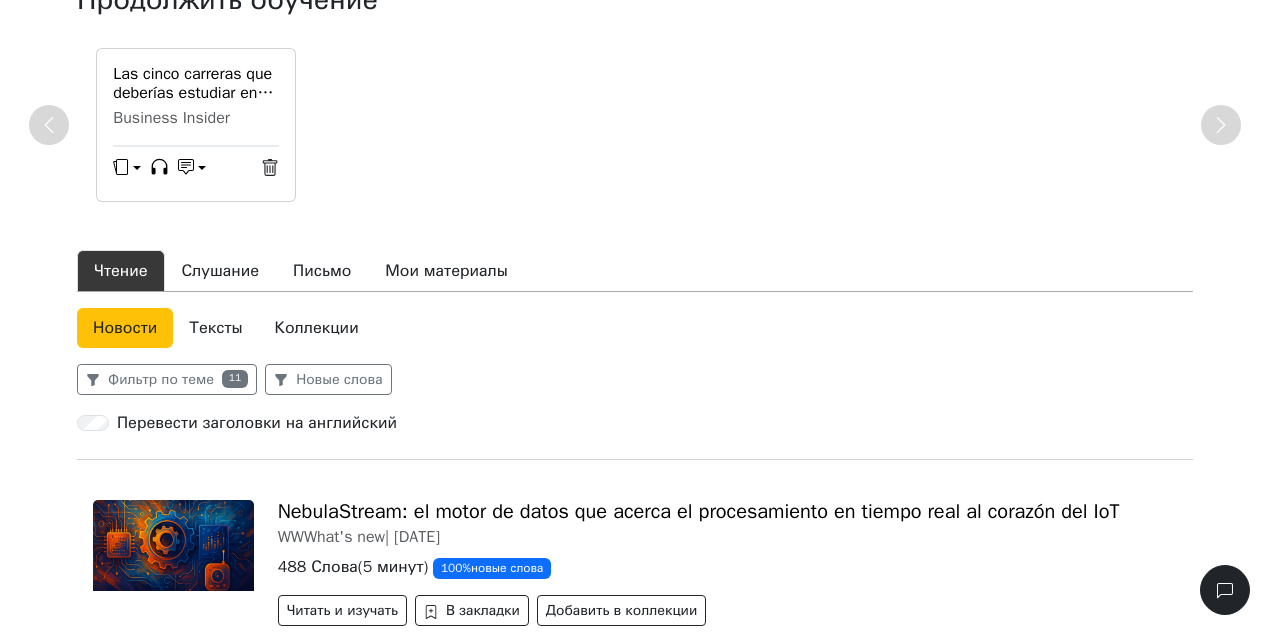 scroll, scrollTop: 0, scrollLeft: 0, axis: both 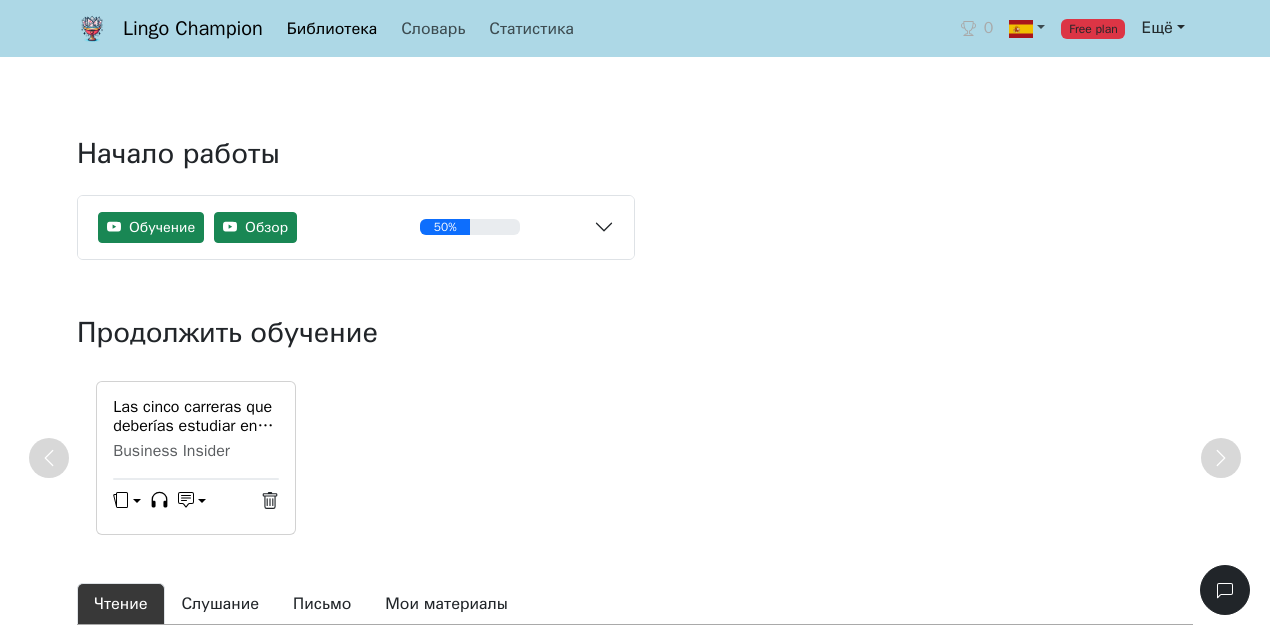 click on "Ещё" at bounding box center [1163, 28] 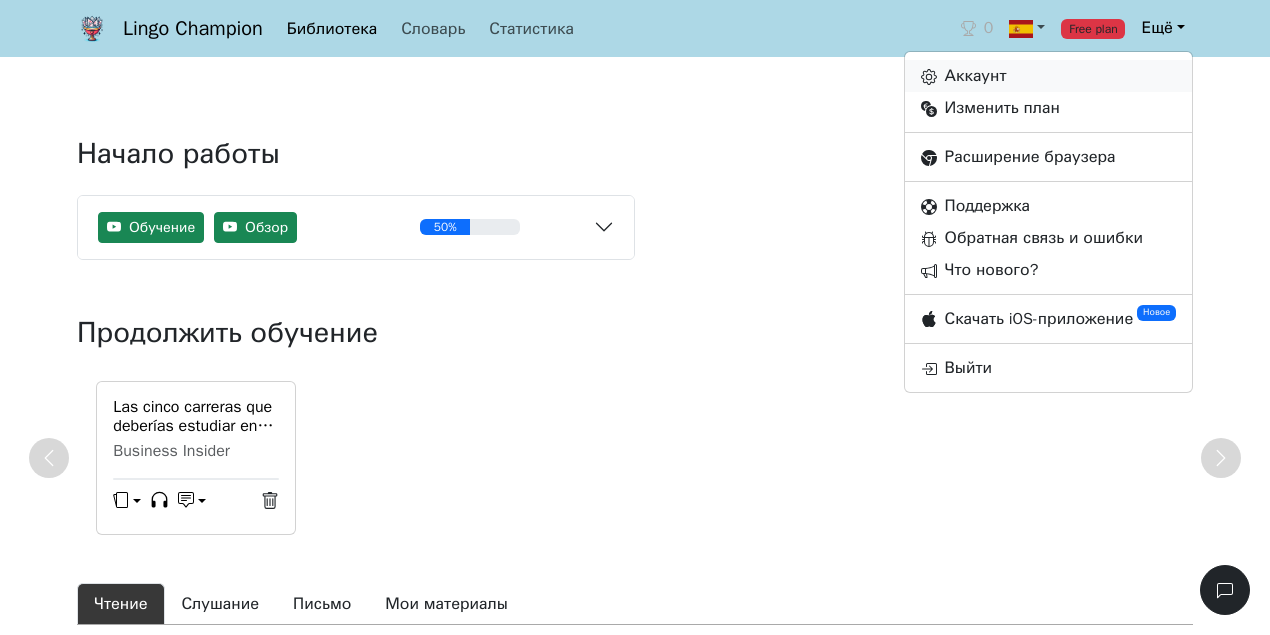click on "Аккаунт" at bounding box center [1048, 76] 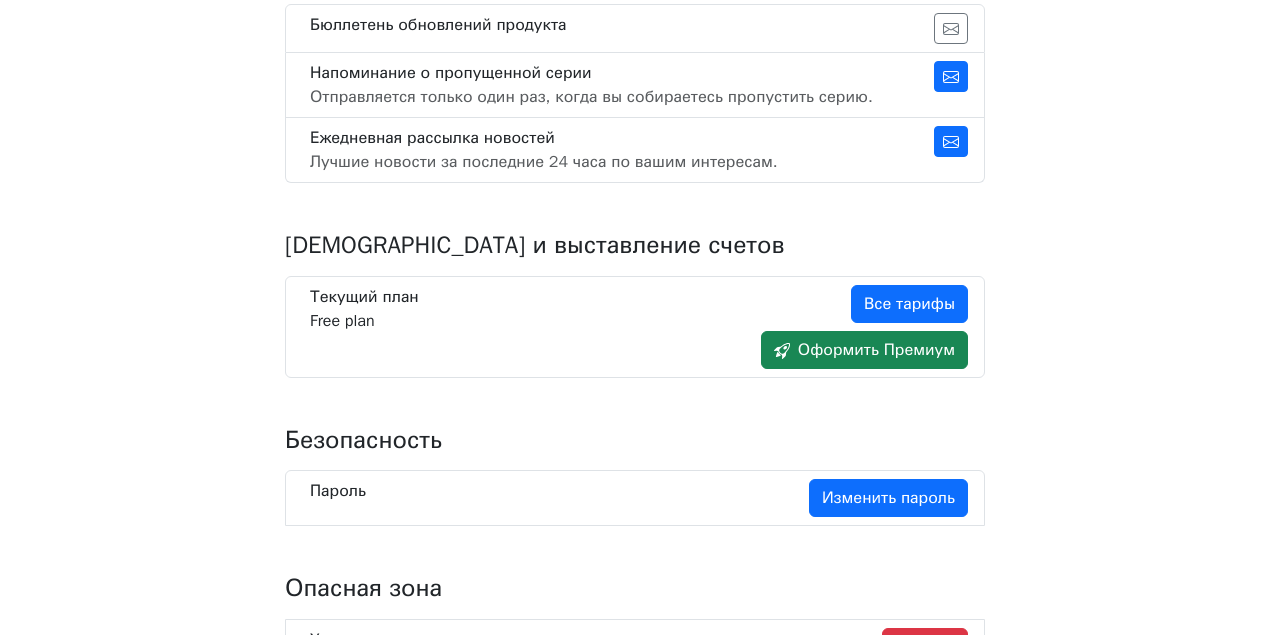 scroll, scrollTop: 1340, scrollLeft: 0, axis: vertical 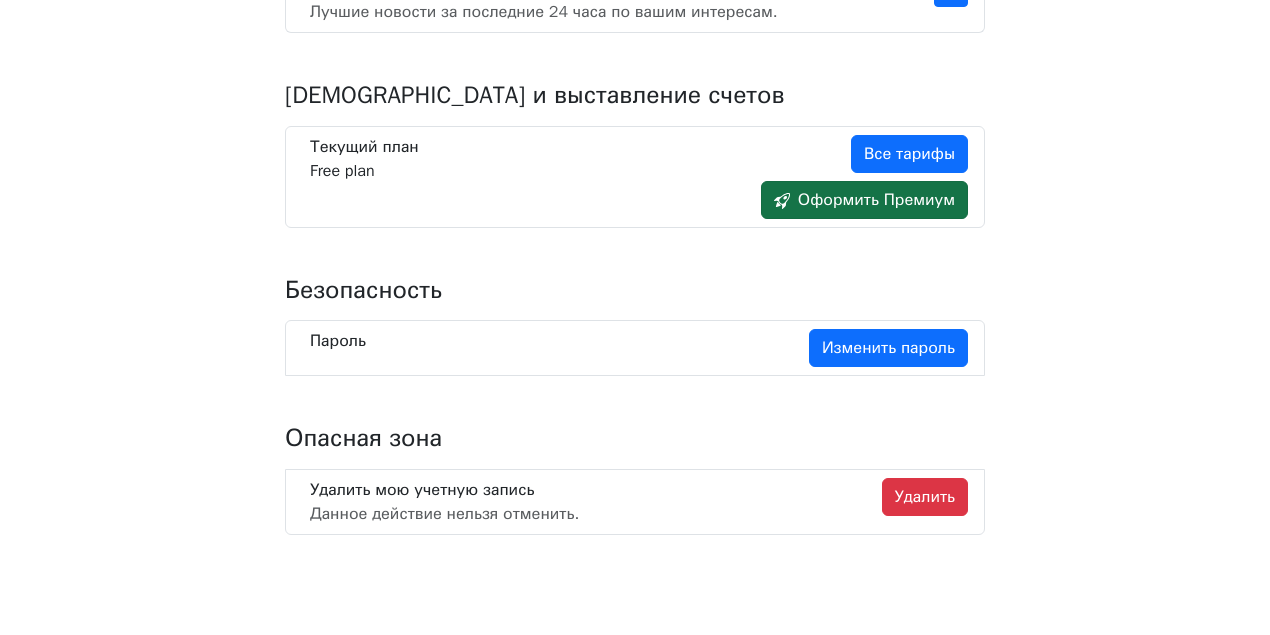 click on "Оформить Премиум" at bounding box center [864, 200] 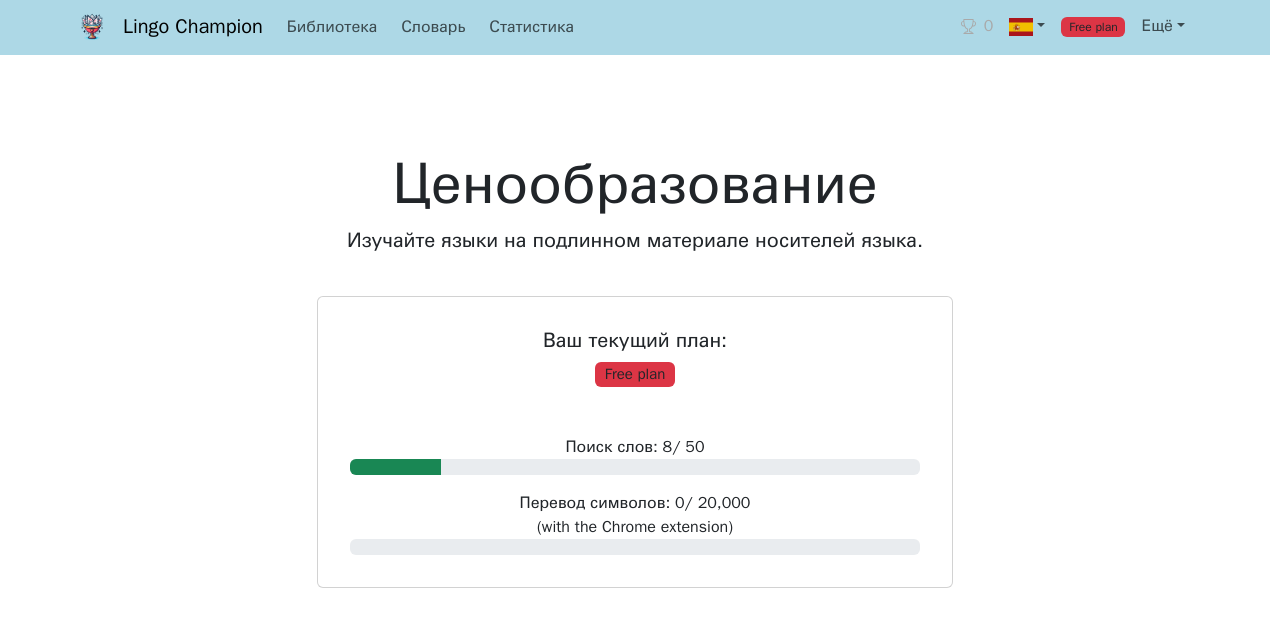 scroll, scrollTop: 0, scrollLeft: 0, axis: both 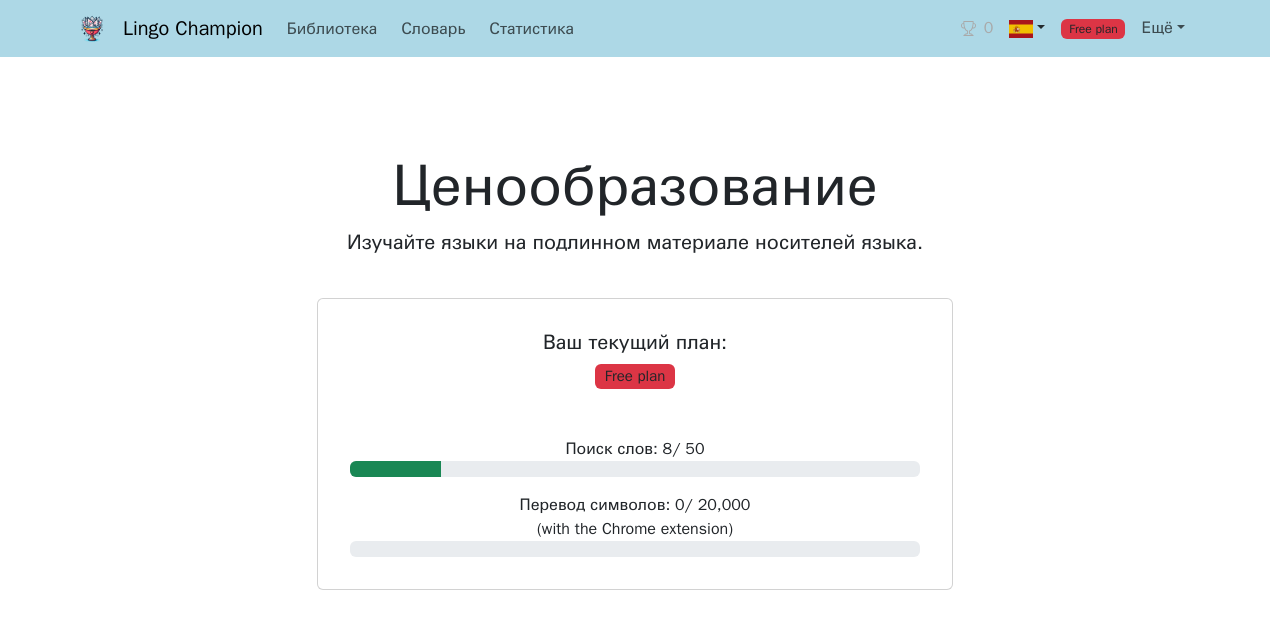 click at bounding box center [1021, 29] 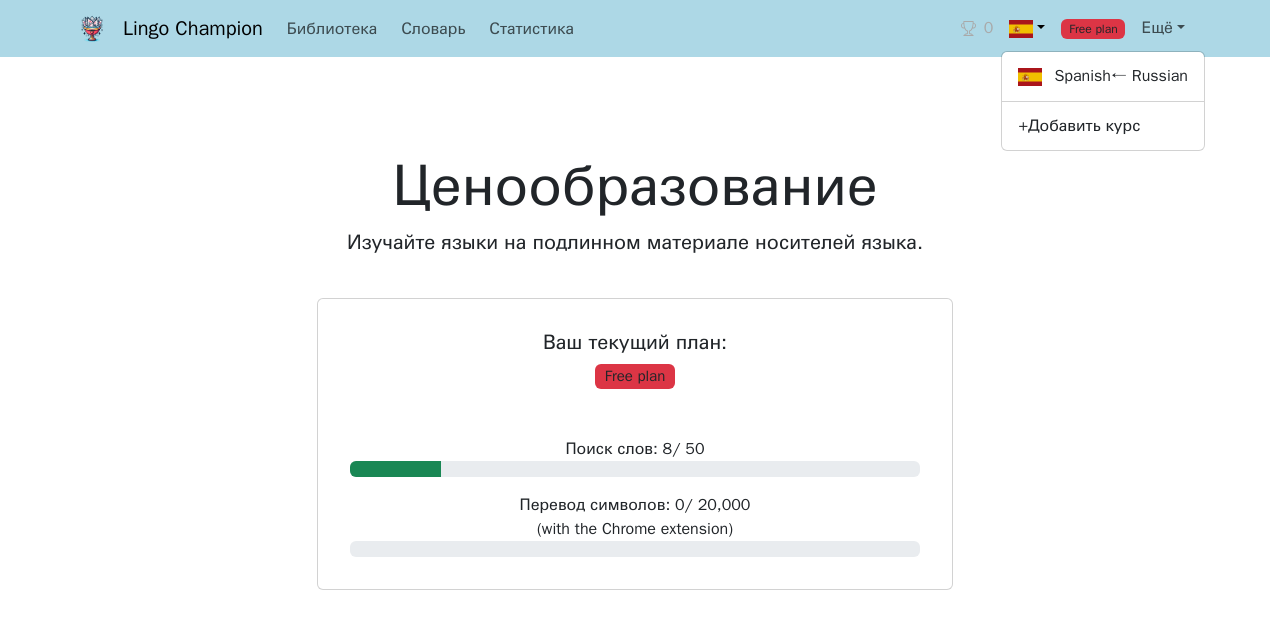 click at bounding box center (1021, 29) 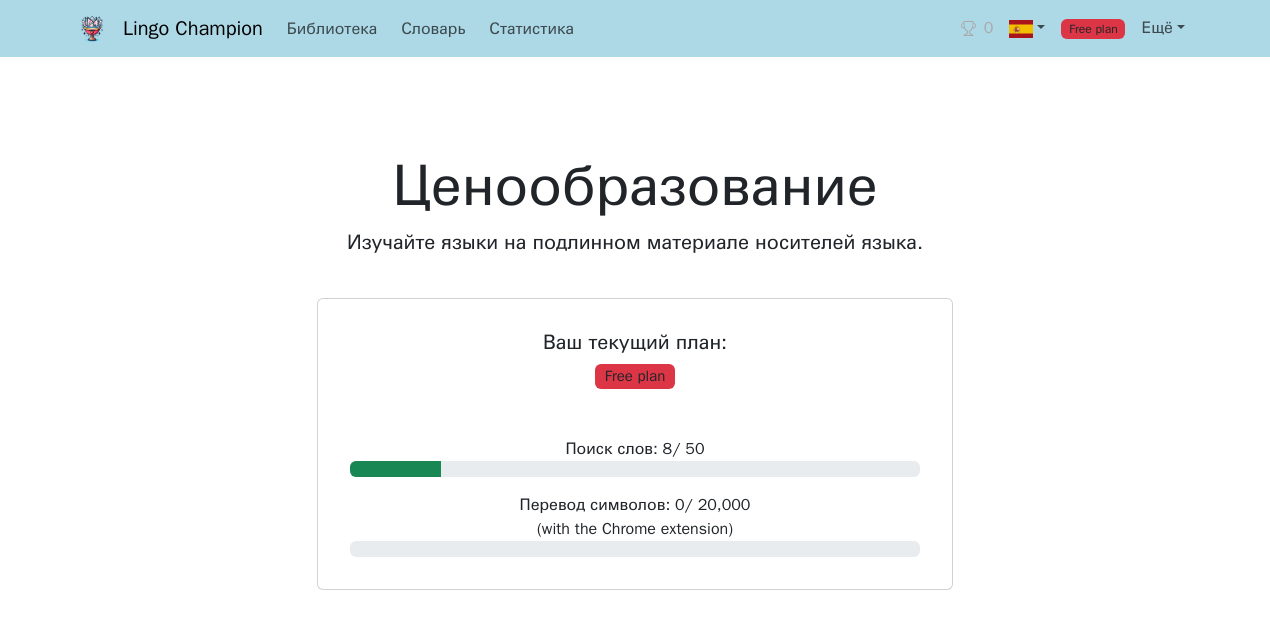 click on "Lingo Champion" at bounding box center (193, 29) 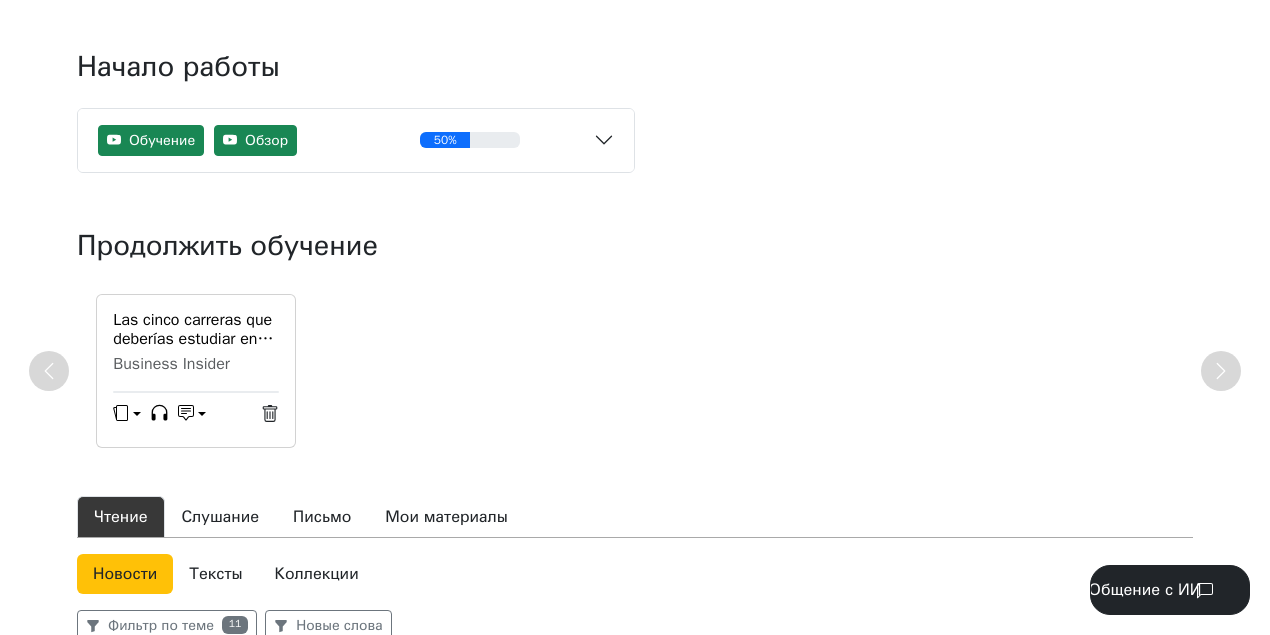 scroll, scrollTop: 266, scrollLeft: 0, axis: vertical 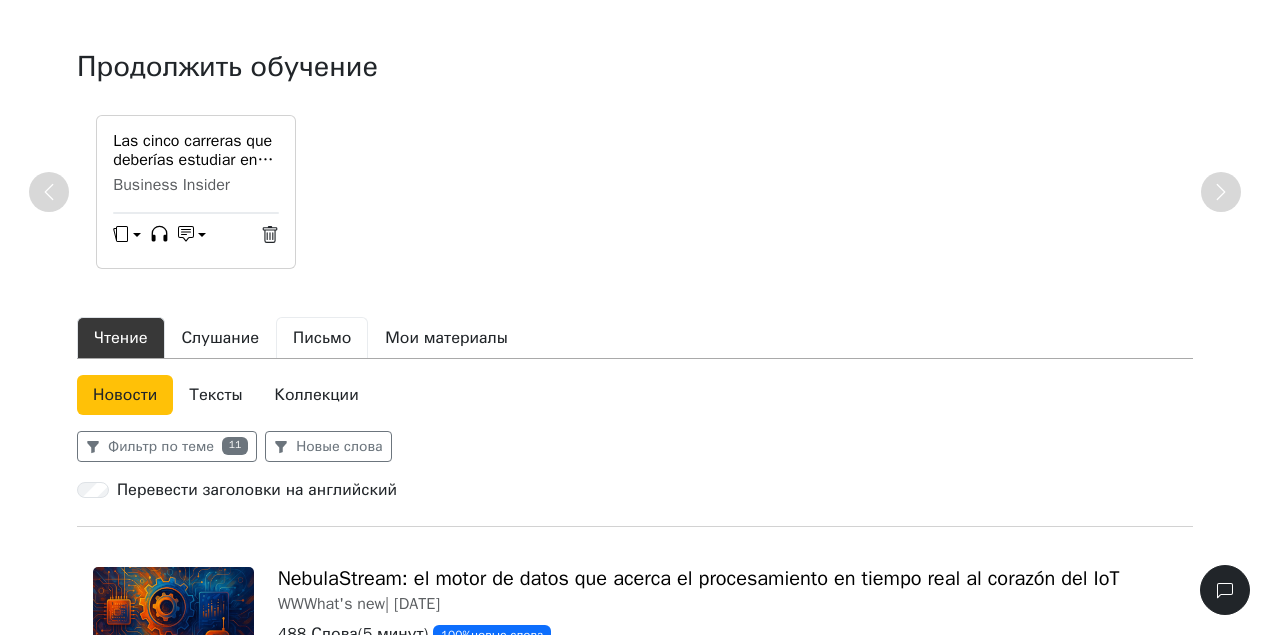 click on "Письмо" at bounding box center [322, 338] 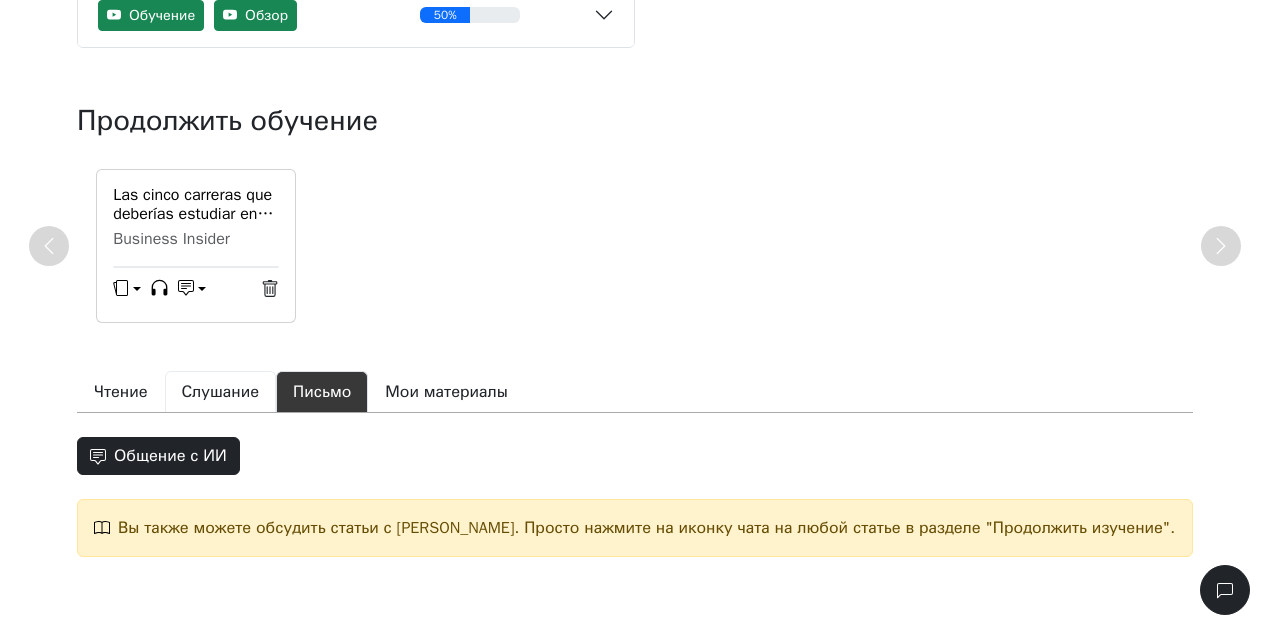click on "Слушание" at bounding box center [221, 392] 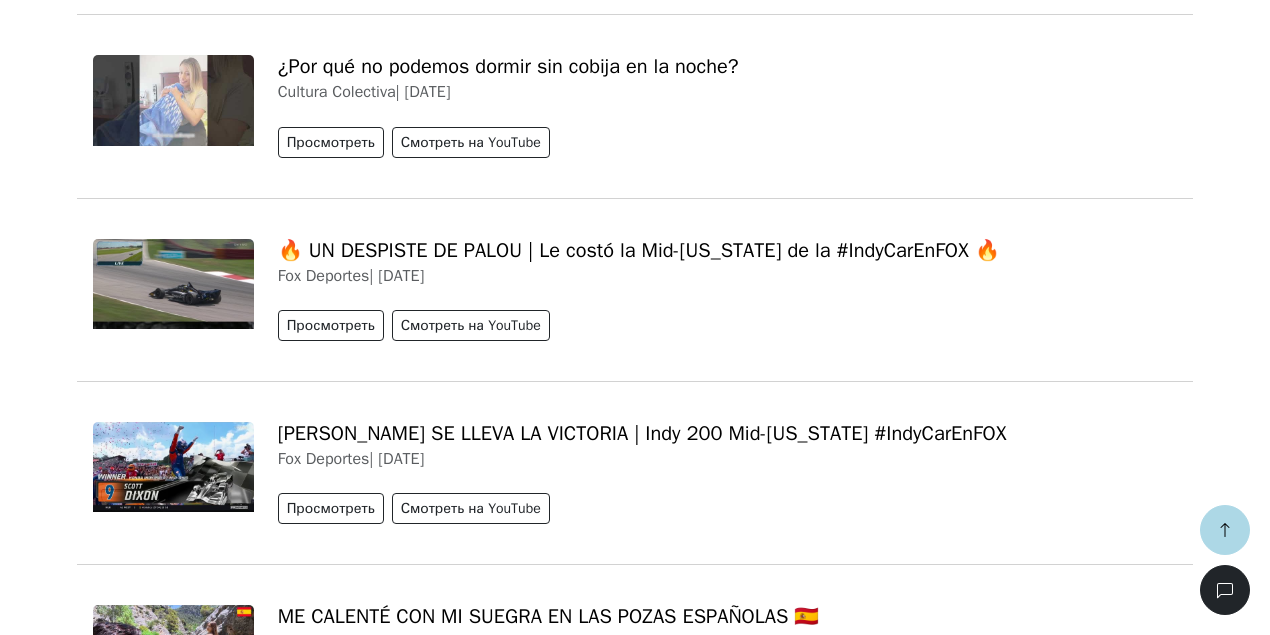 scroll, scrollTop: 598, scrollLeft: 0, axis: vertical 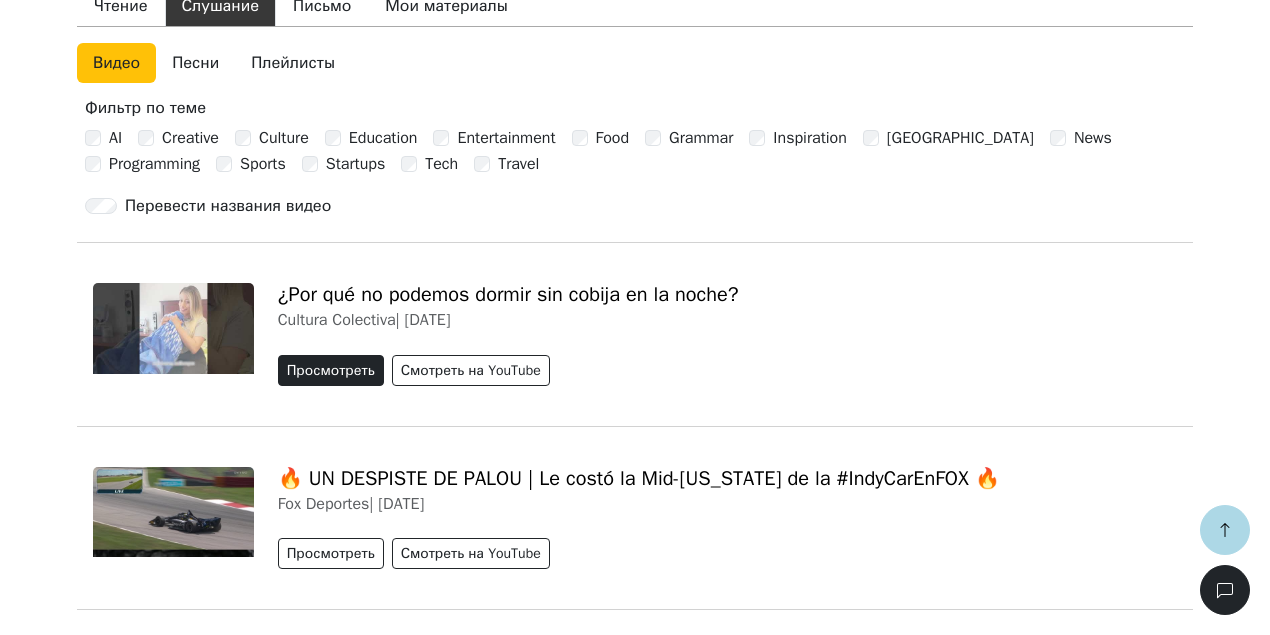 click on "Просмотреть" at bounding box center [331, 370] 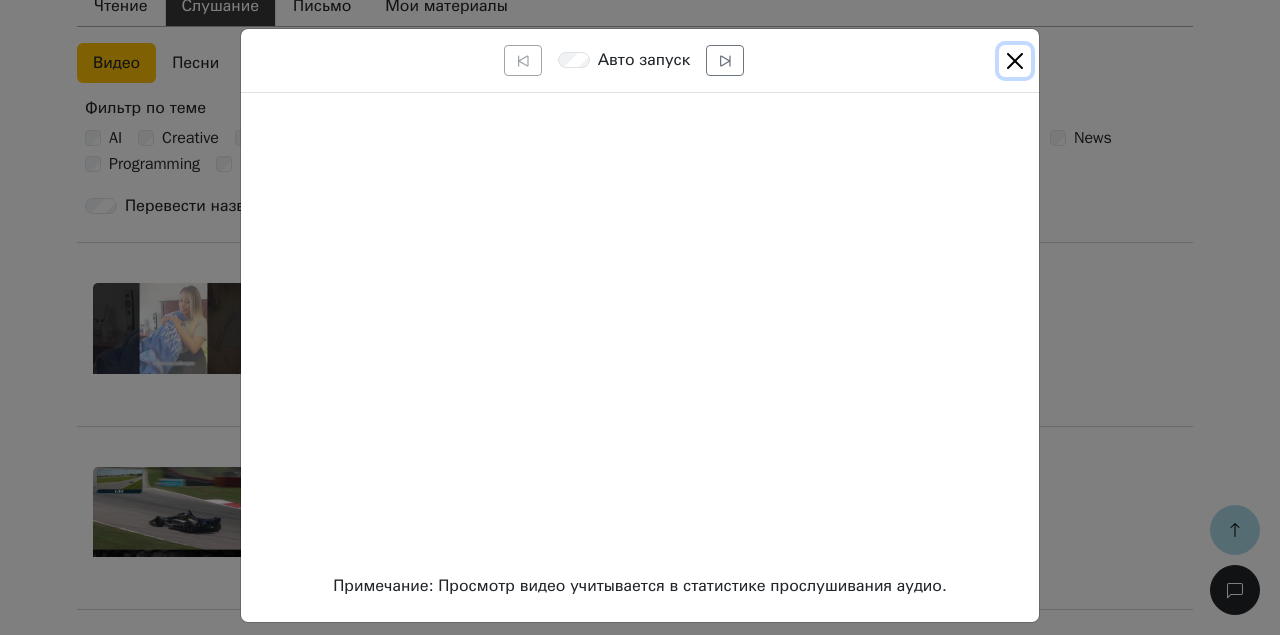 click at bounding box center (1015, 61) 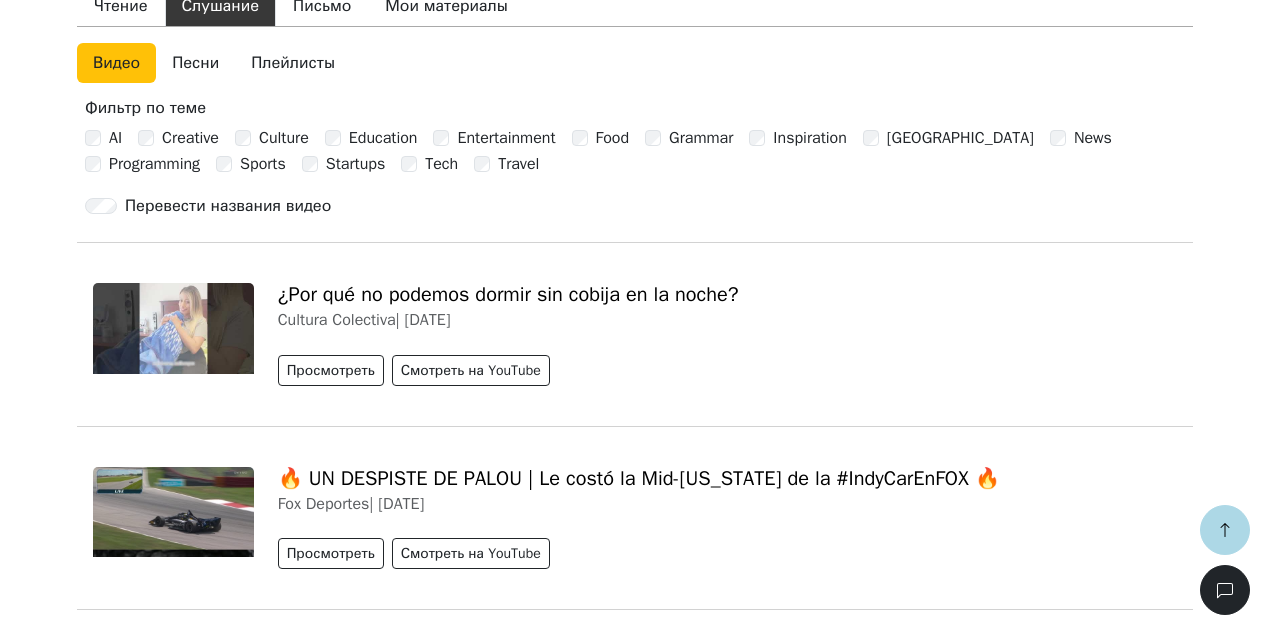 click on "¿Por qué no podemos dormir sin cobija en la noche?" at bounding box center [508, 294] 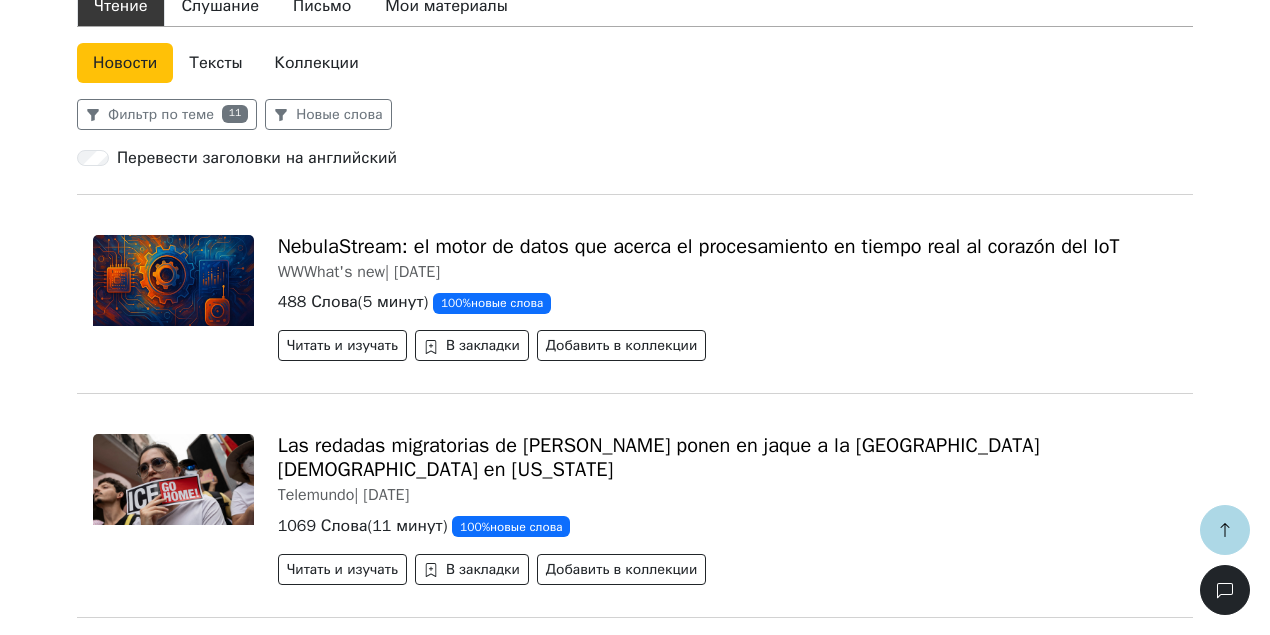 scroll, scrollTop: 932, scrollLeft: 0, axis: vertical 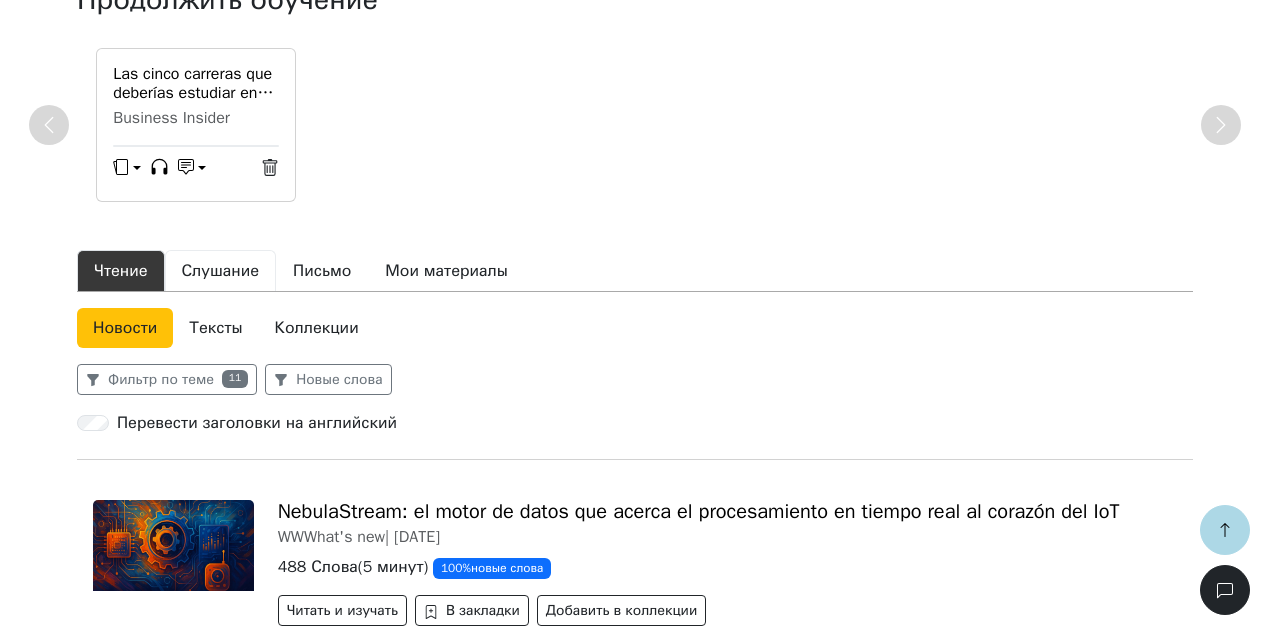 click on "Слушание" at bounding box center [221, 271] 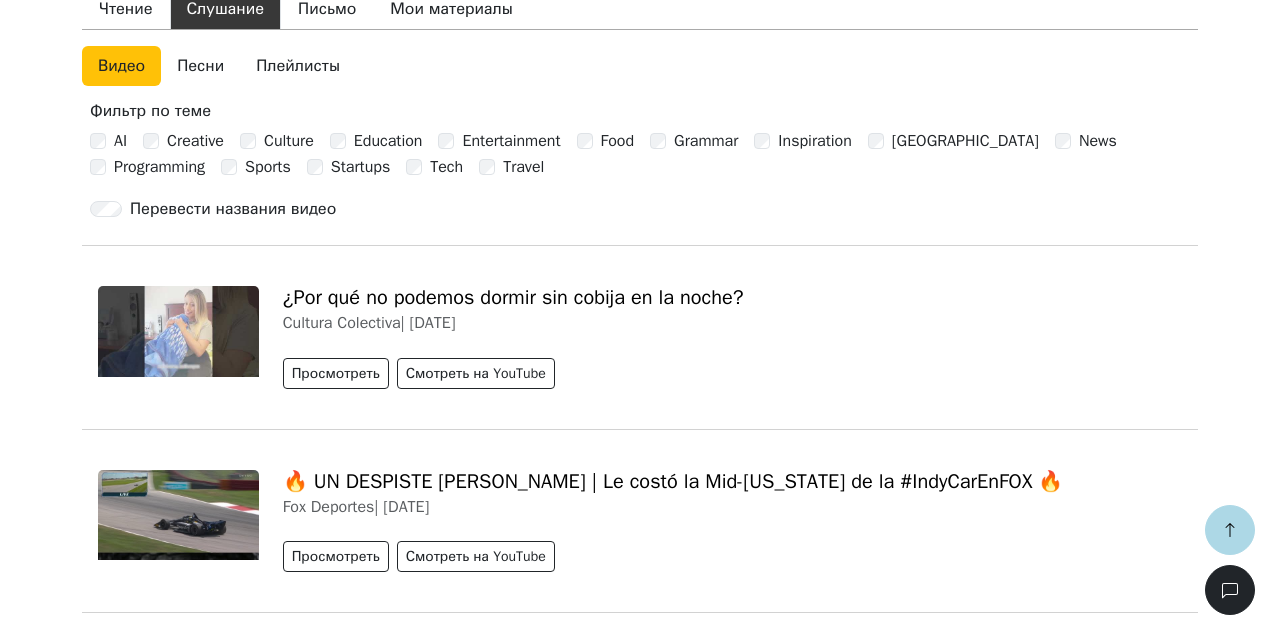 scroll, scrollTop: 600, scrollLeft: 0, axis: vertical 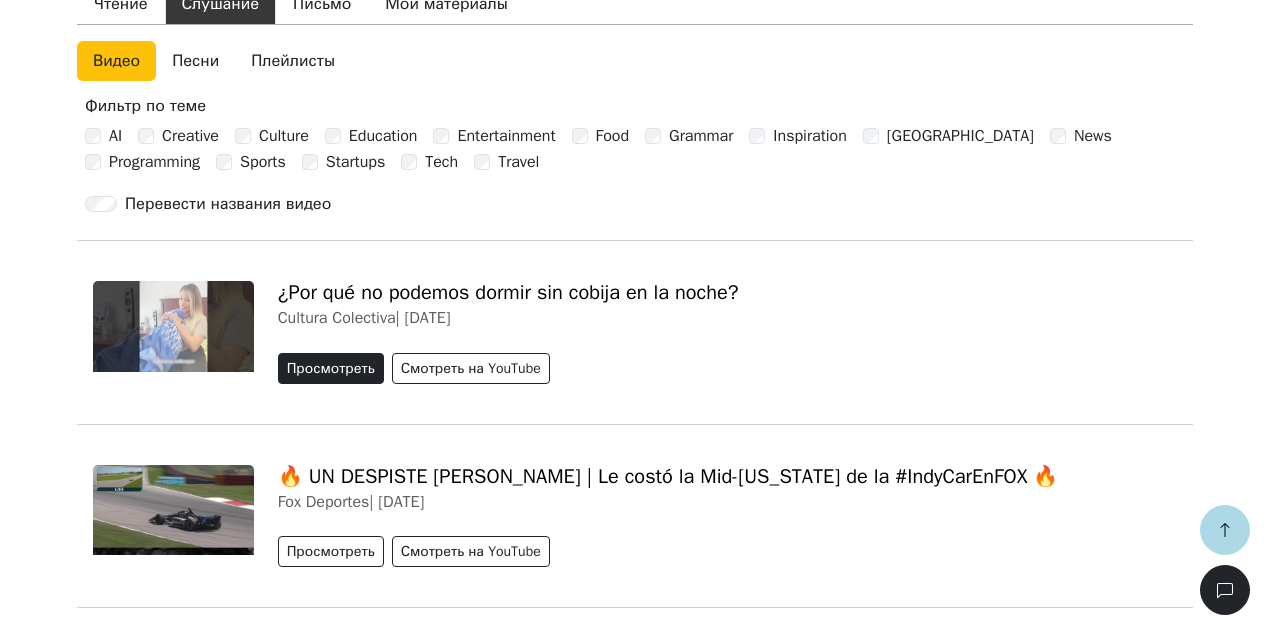 click on "Просмотреть" at bounding box center [331, 368] 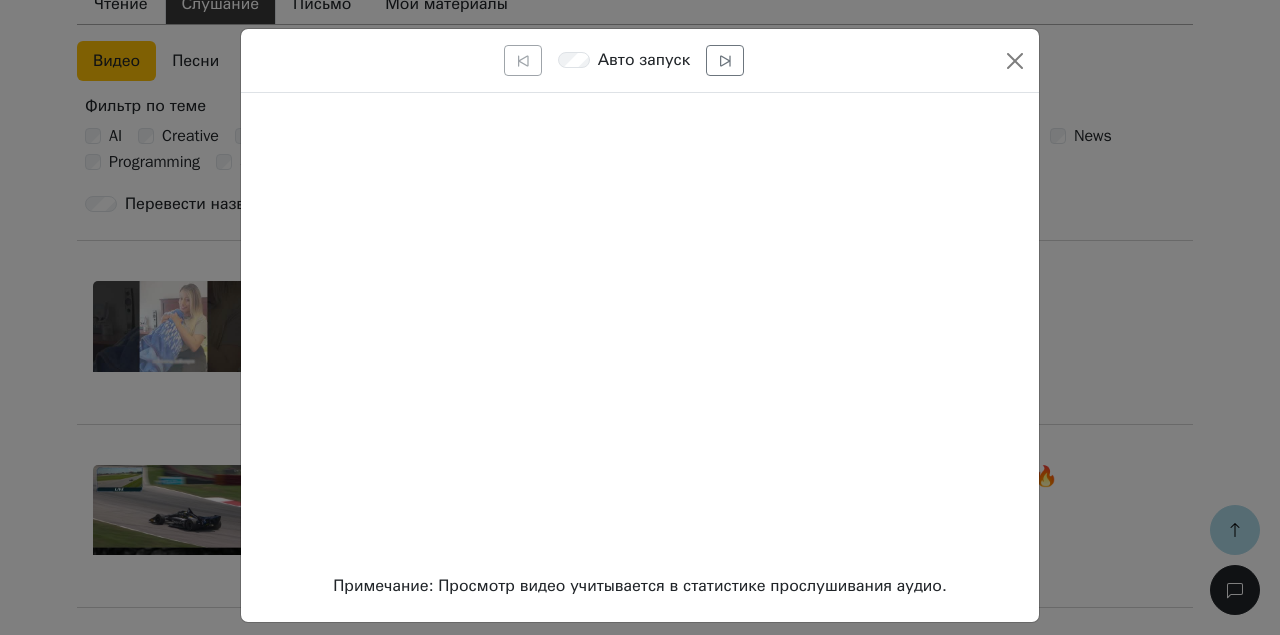 scroll, scrollTop: 16, scrollLeft: 0, axis: vertical 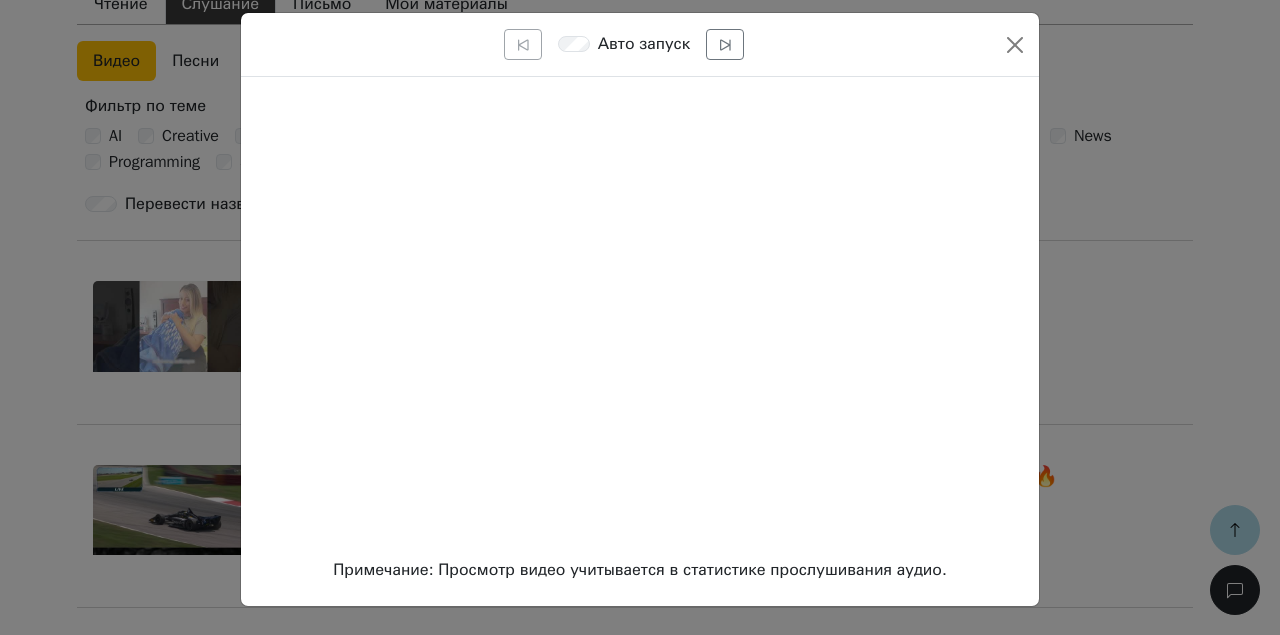 click on "Авто запуск" at bounding box center (624, 44) 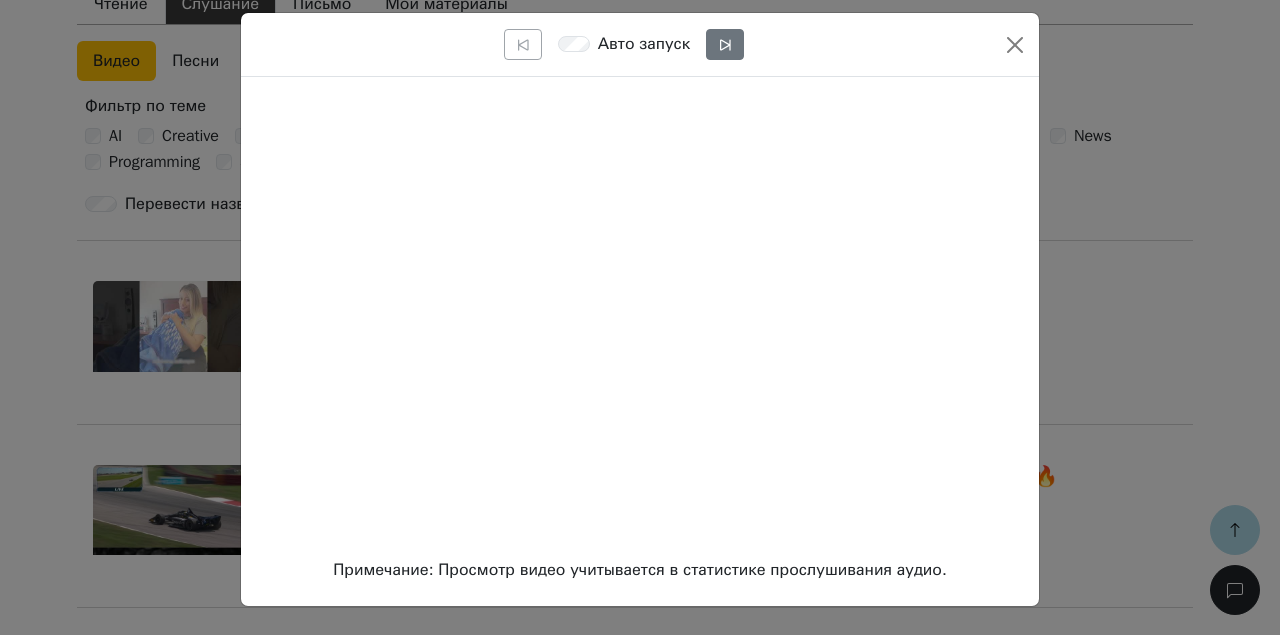 click 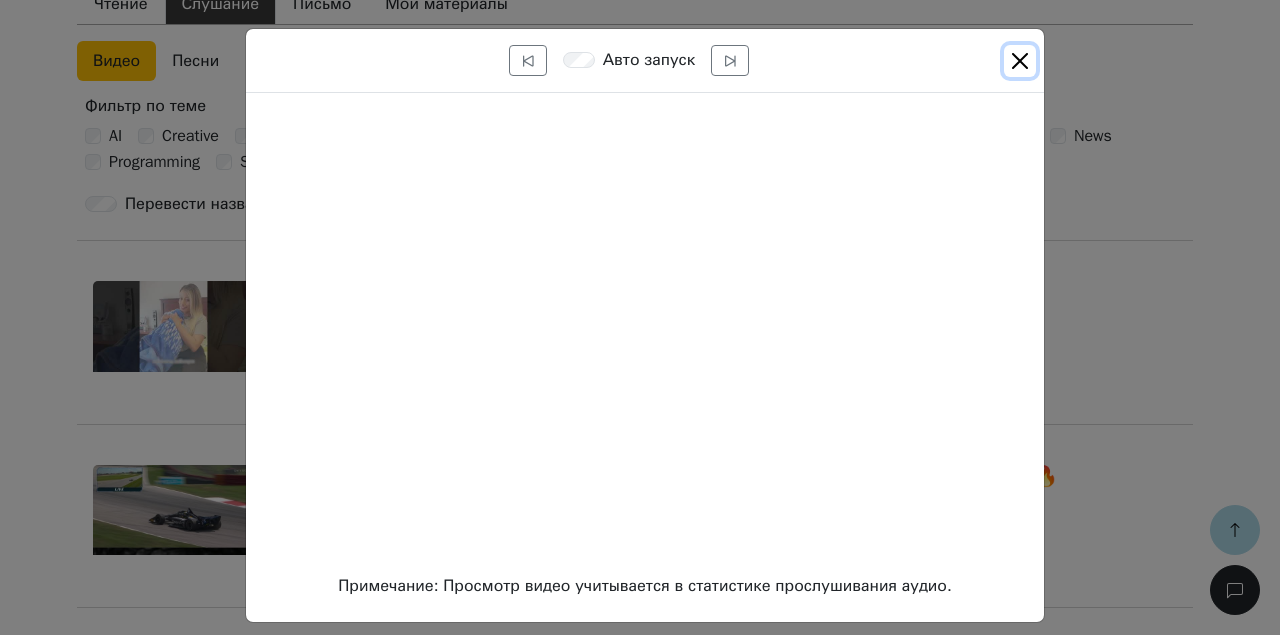 click at bounding box center [1020, 61] 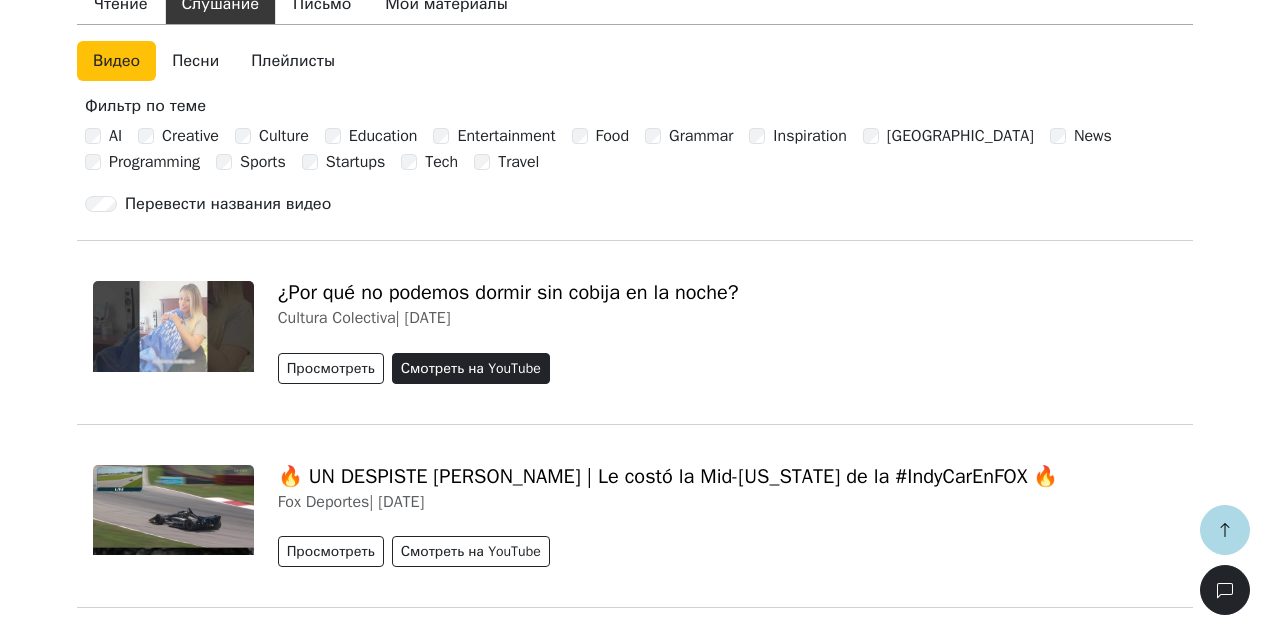 click on "Смотреть на YouTube" at bounding box center (471, 368) 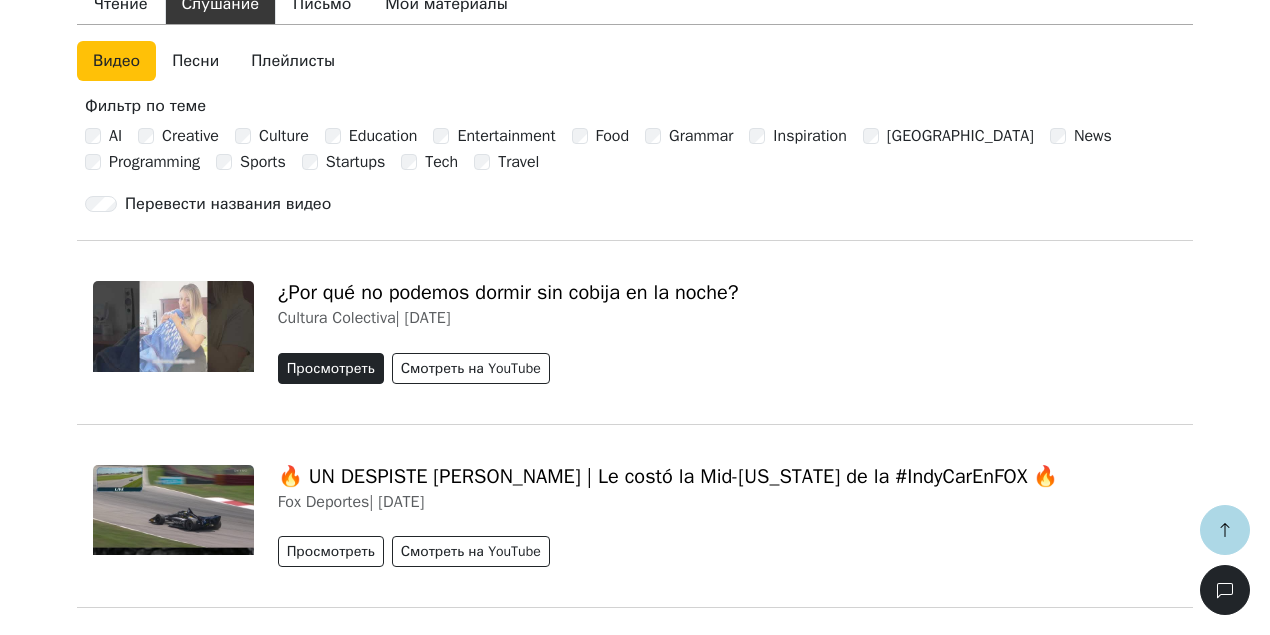 click on "Просмотреть" at bounding box center (331, 368) 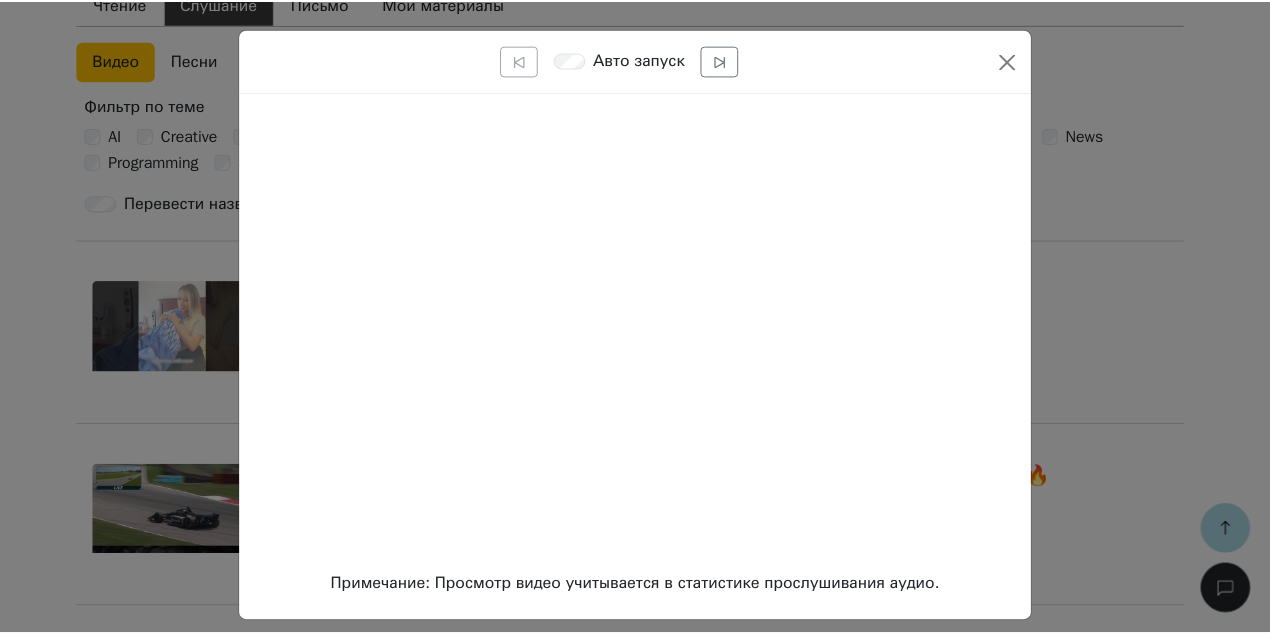 scroll, scrollTop: 16, scrollLeft: 0, axis: vertical 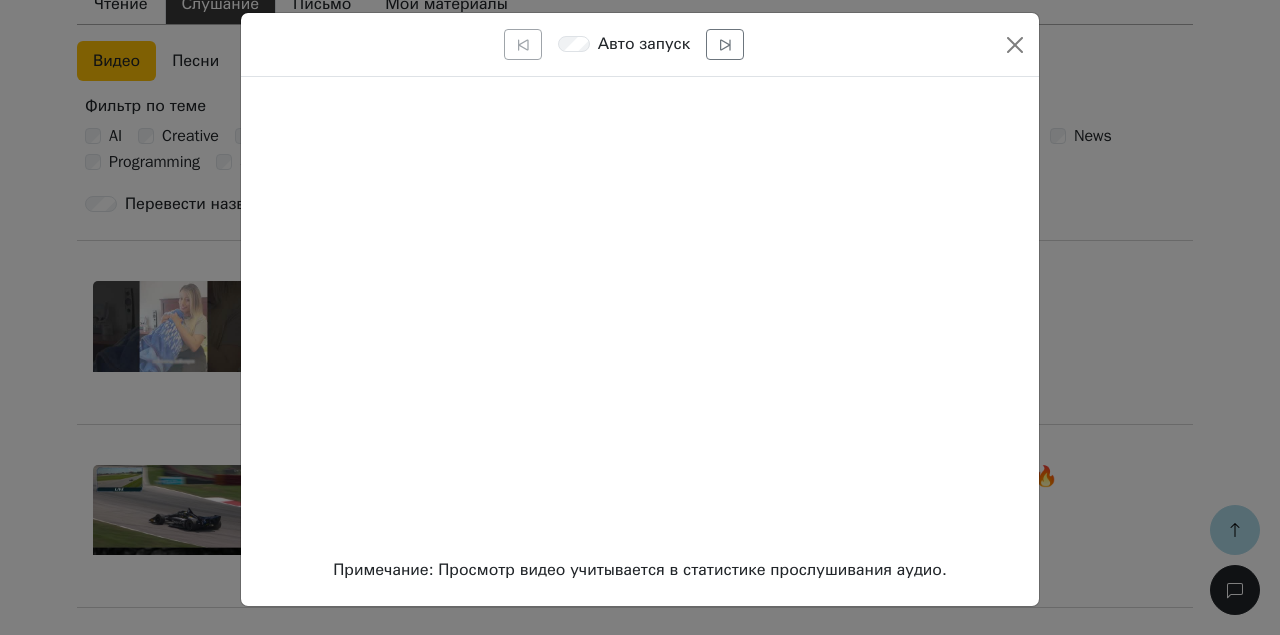 click on "Примечание: Просмотр видео учитывается в статистике прослушивания аудио." at bounding box center (640, 570) 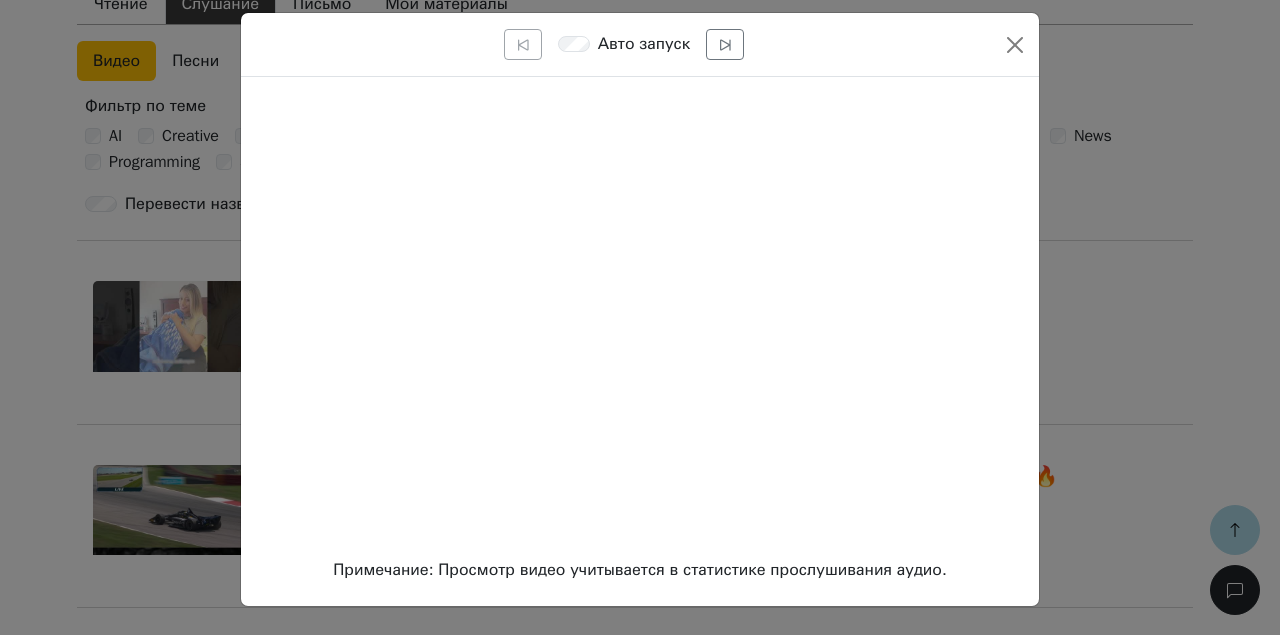 click on "Авто запуск" at bounding box center [644, 44] 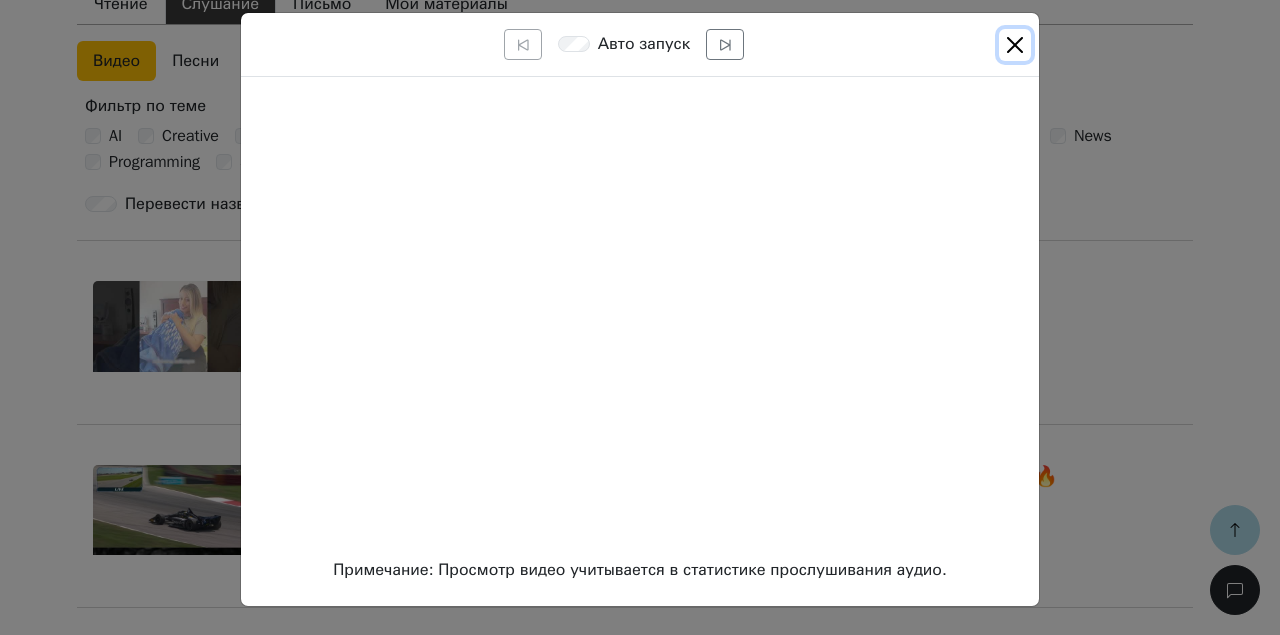 click at bounding box center (1015, 45) 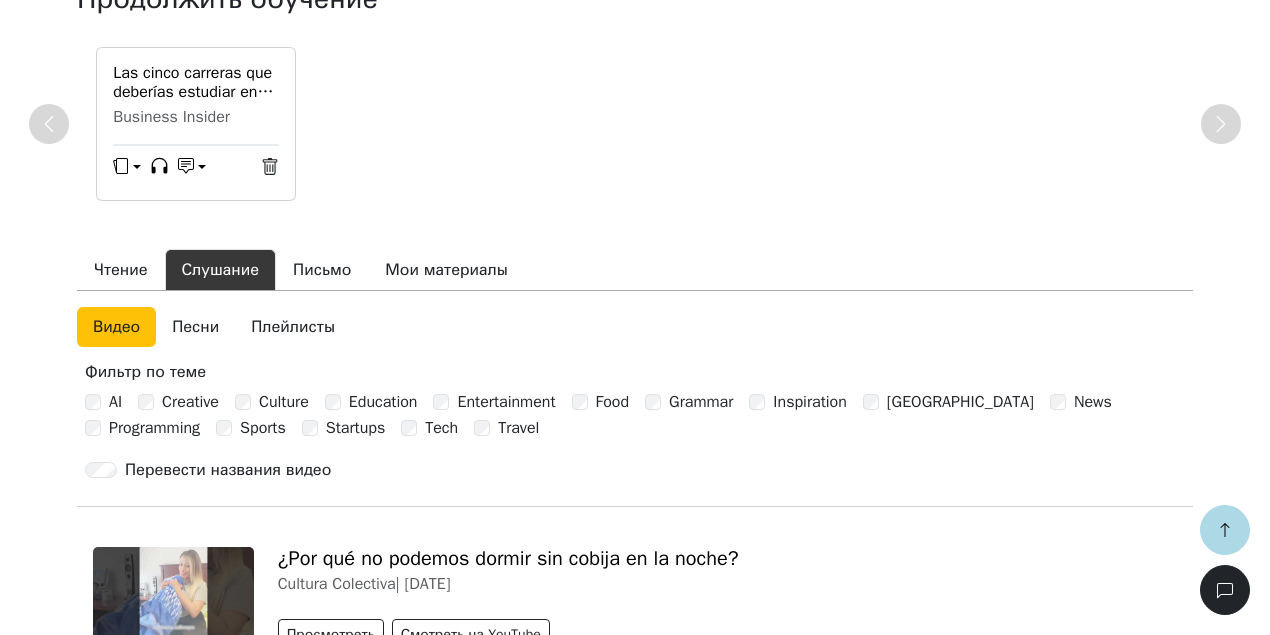 scroll, scrollTop: 333, scrollLeft: 0, axis: vertical 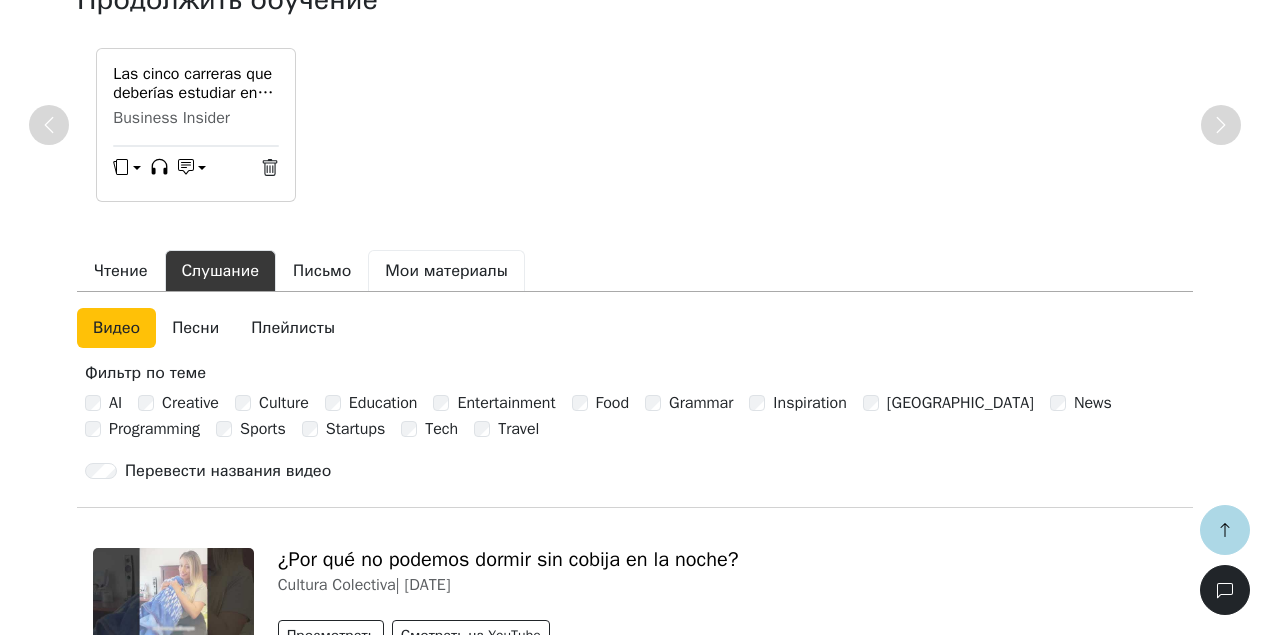 click on "Мои материалы" at bounding box center [446, 271] 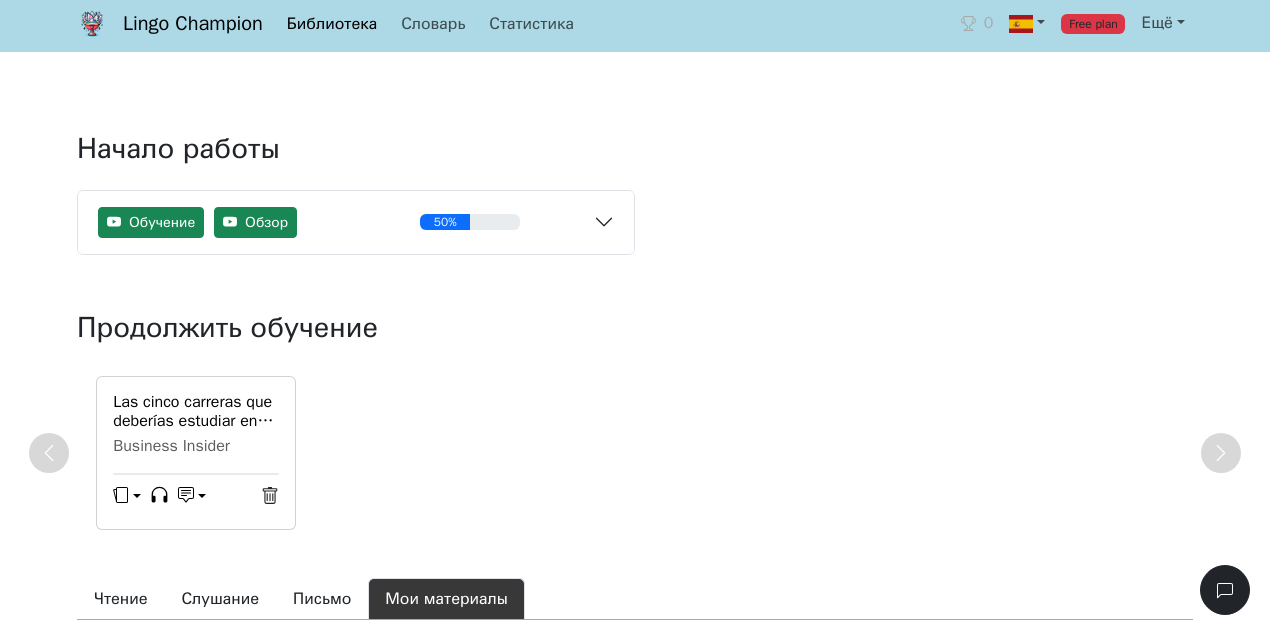 scroll, scrollTop: 0, scrollLeft: 0, axis: both 